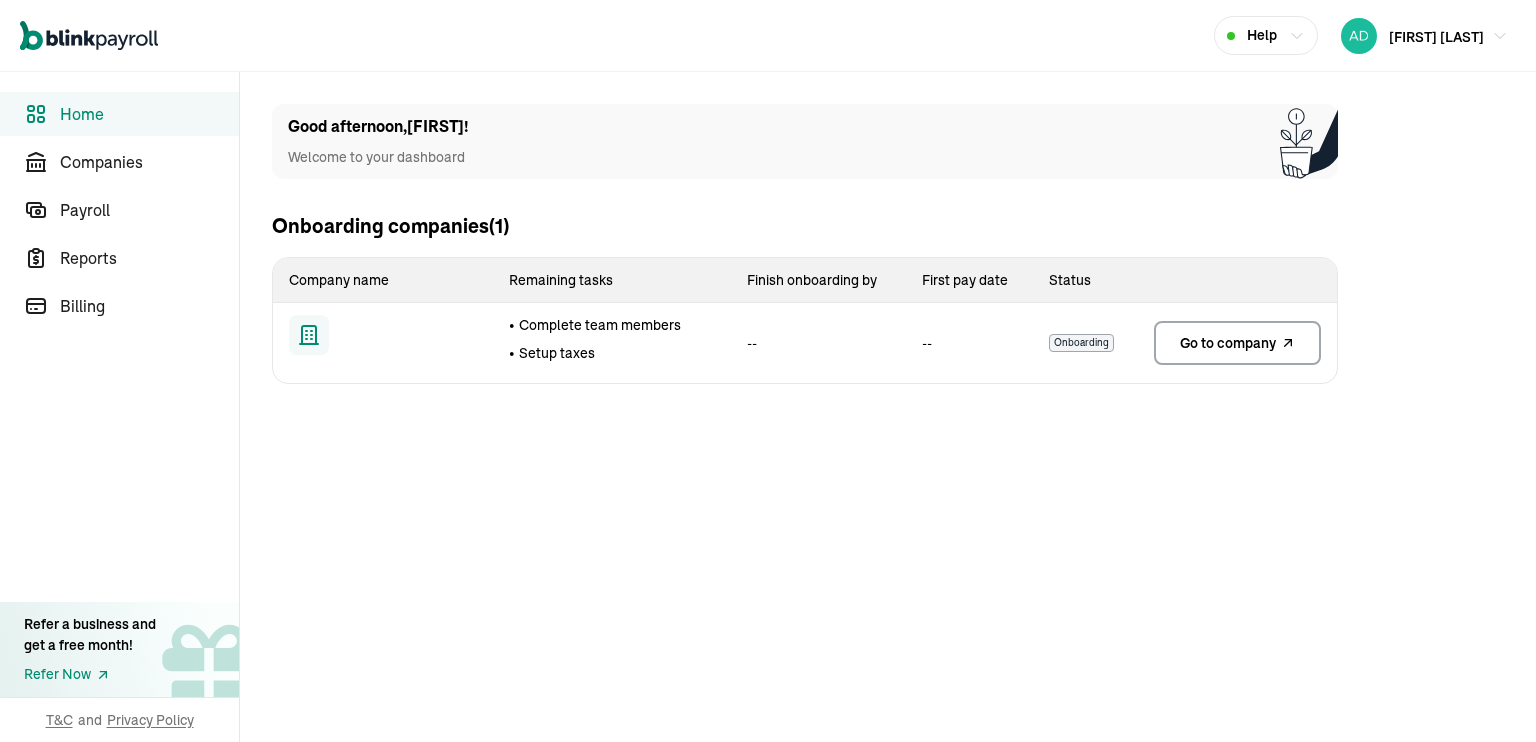 scroll, scrollTop: 0, scrollLeft: 0, axis: both 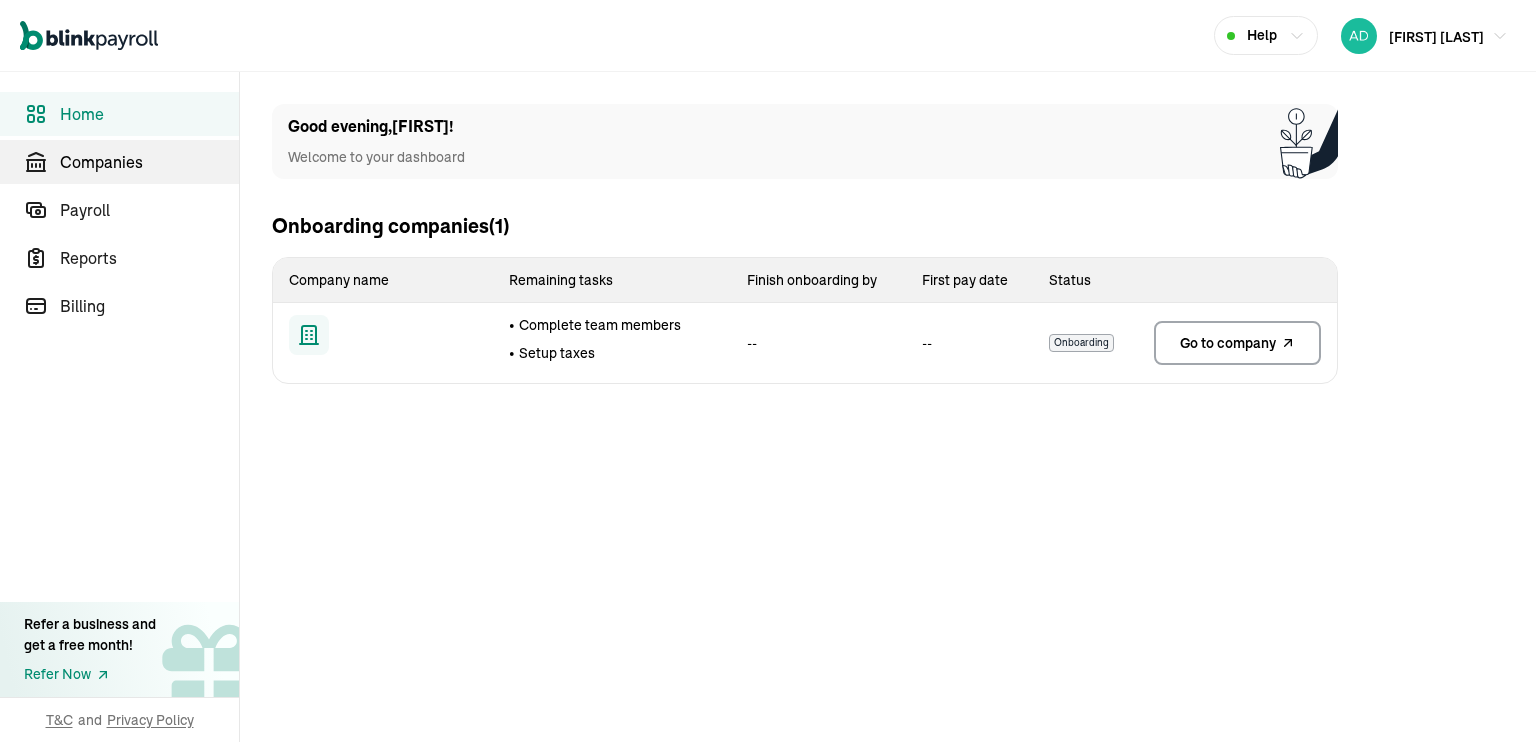 click on "Companies" at bounding box center (149, 162) 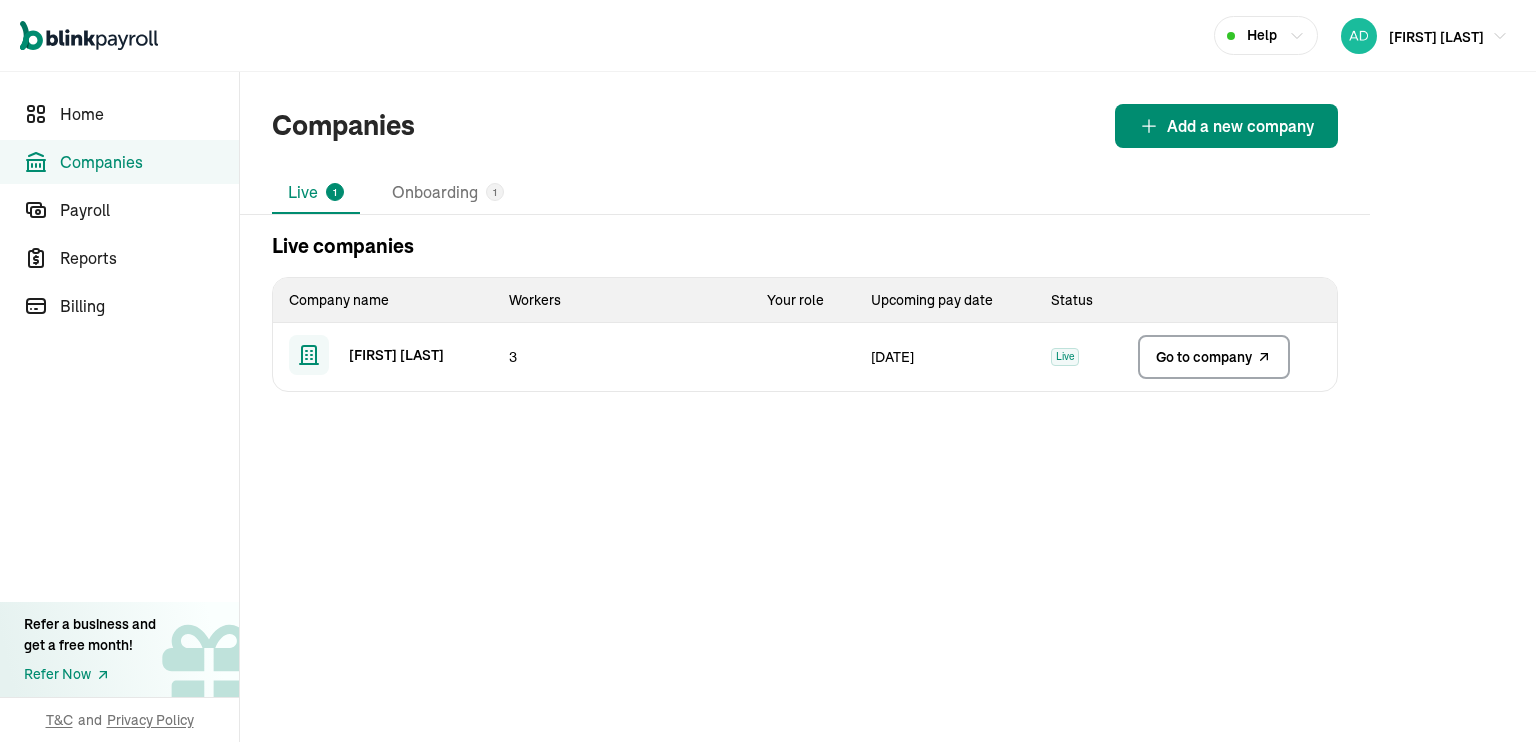 click on "Go to company" at bounding box center (1214, 357) 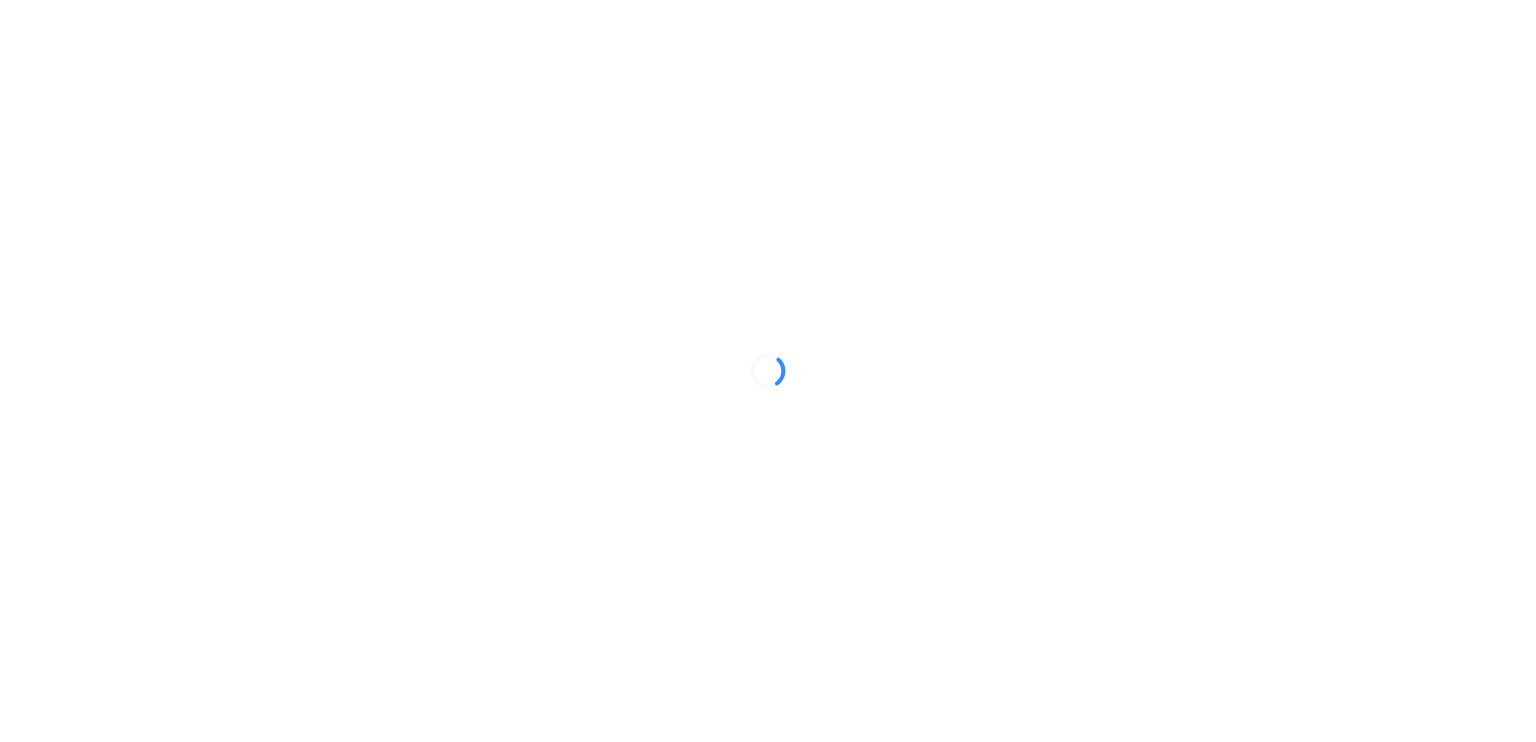 scroll, scrollTop: 0, scrollLeft: 0, axis: both 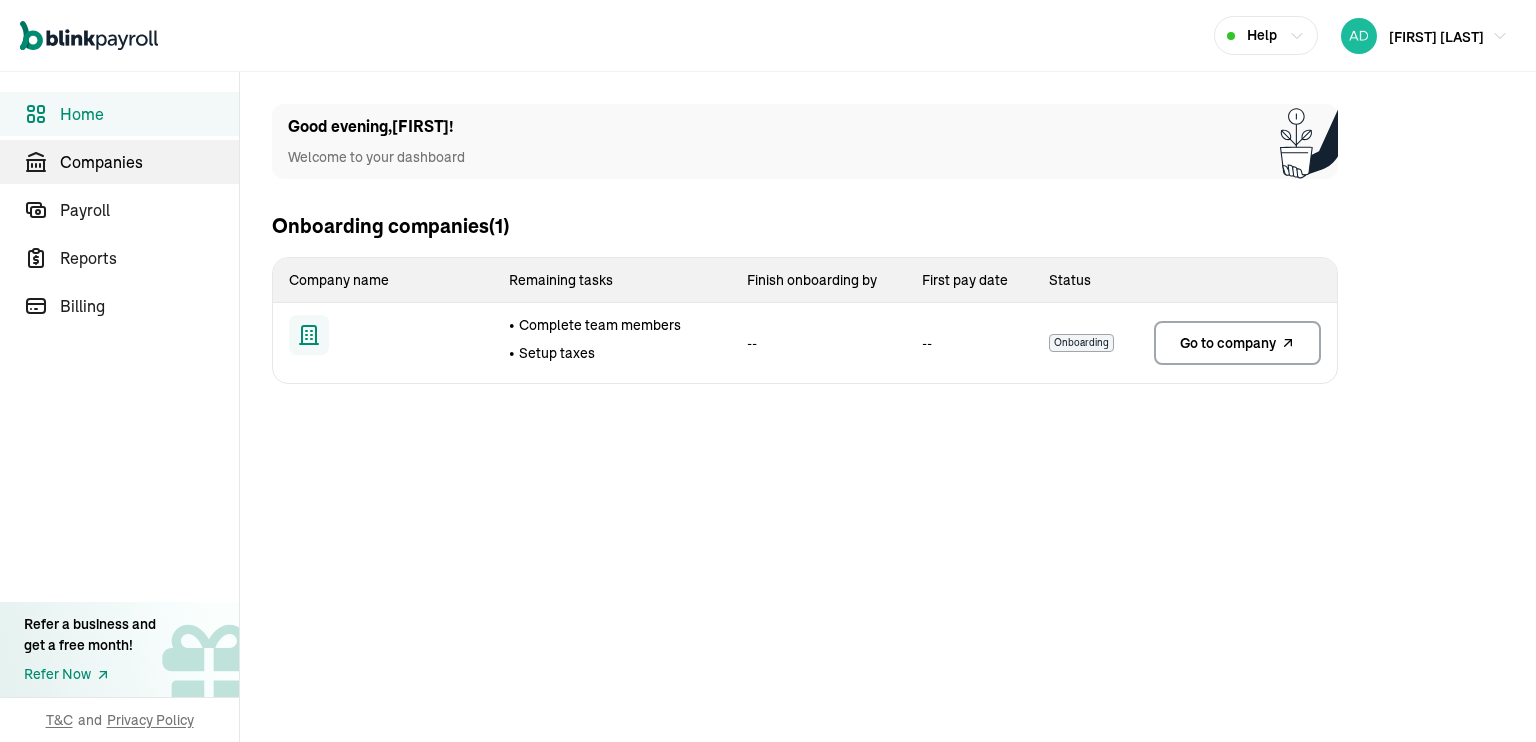 click on "Companies" at bounding box center (149, 162) 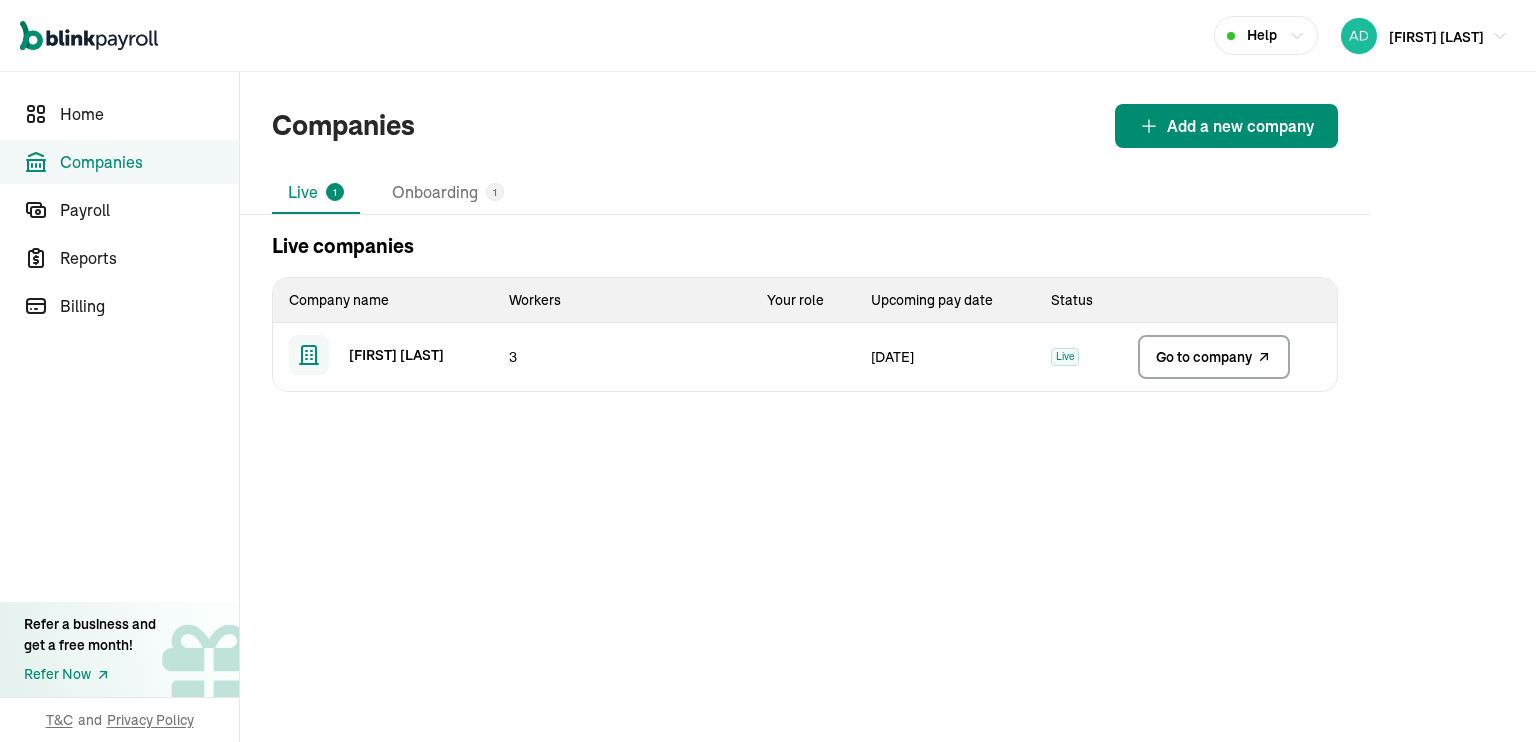 click on "Go to company" at bounding box center (1214, 357) 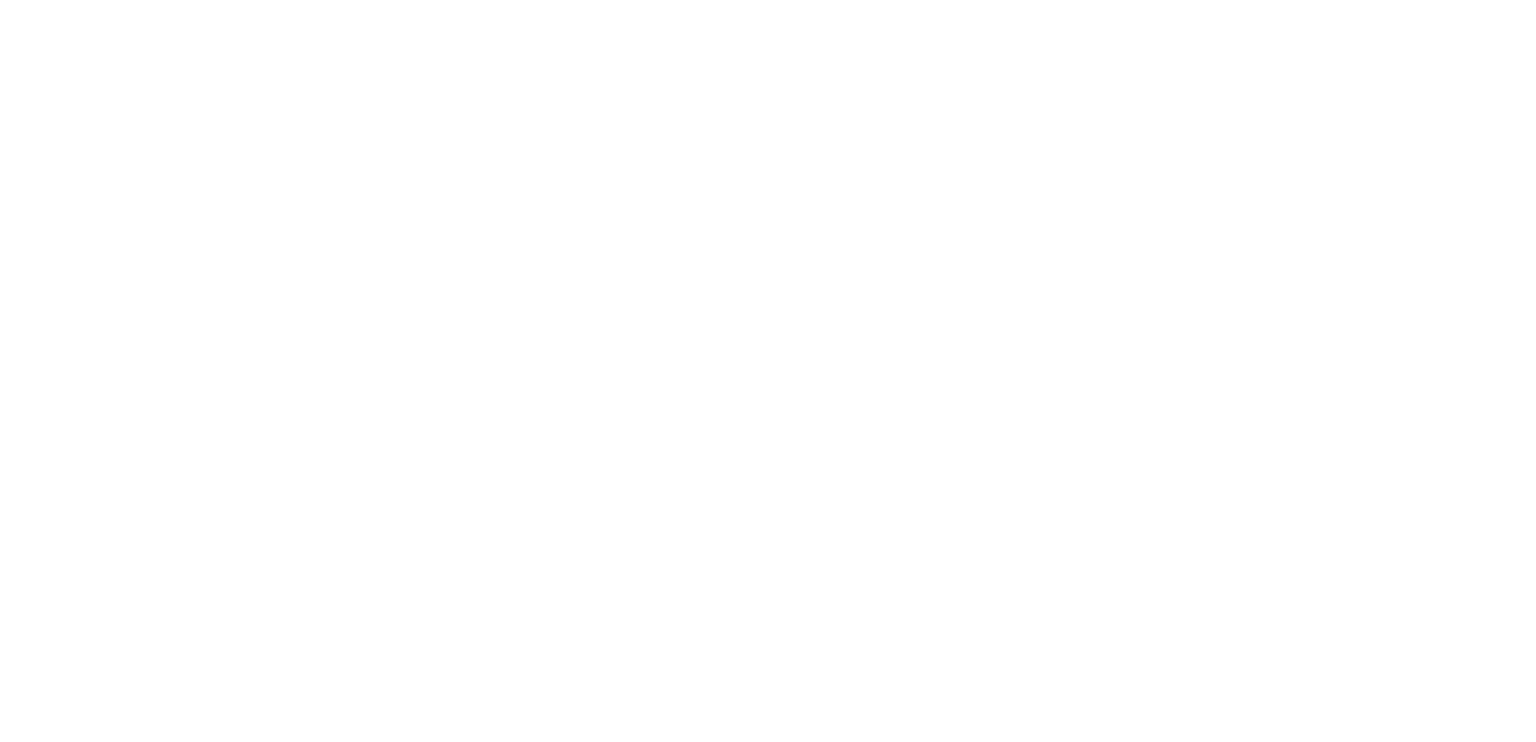 scroll, scrollTop: 0, scrollLeft: 0, axis: both 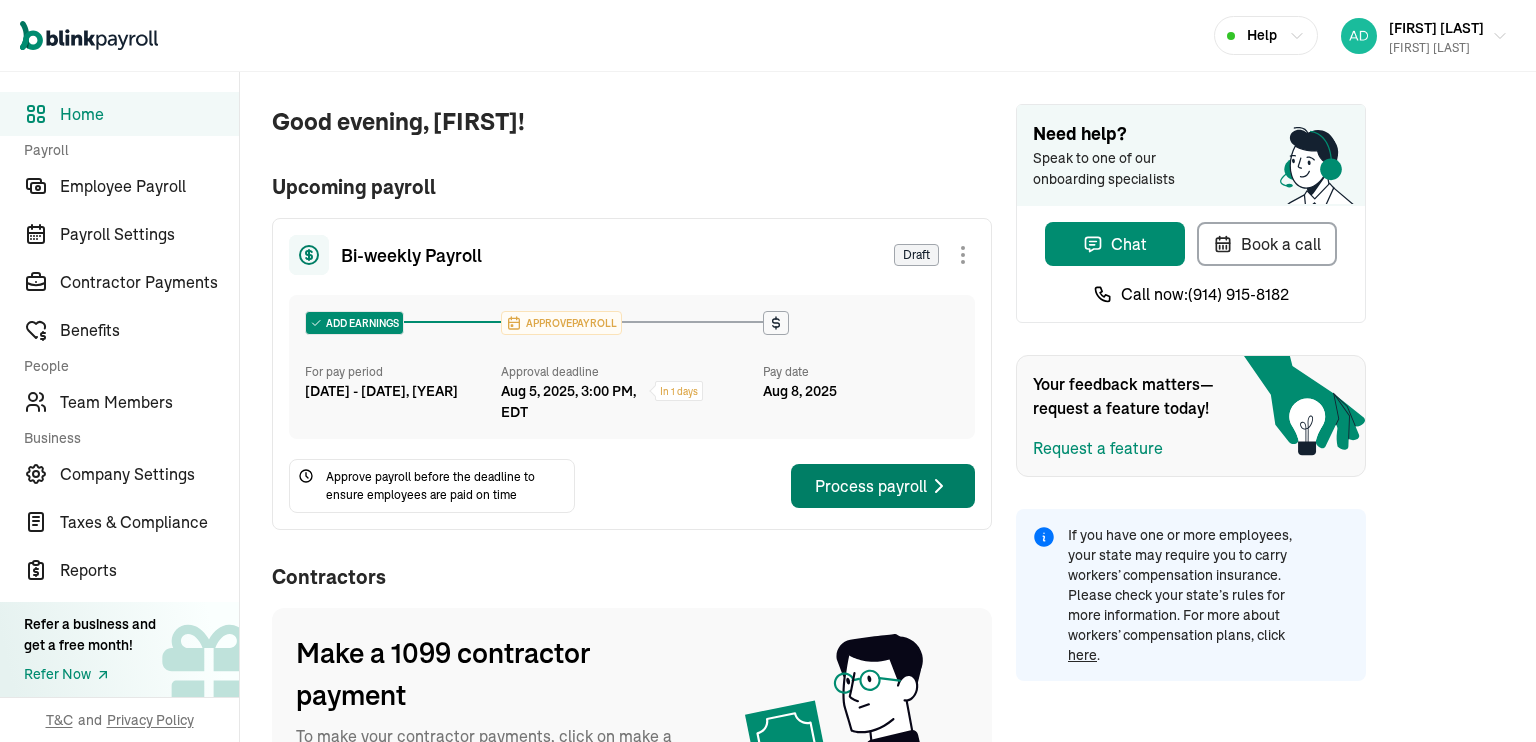 click on "Process payroll" at bounding box center (883, 486) 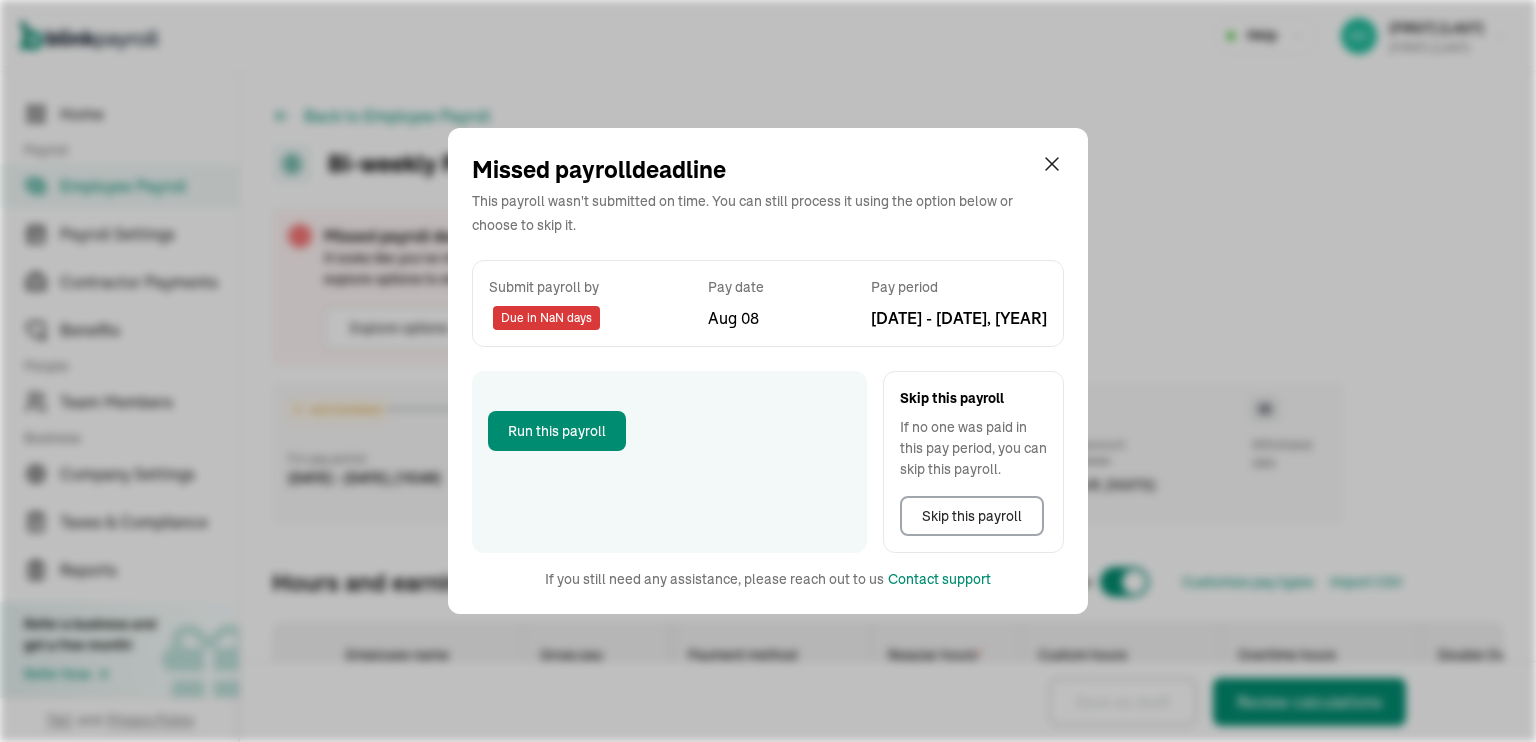 select on "direct_deposit" 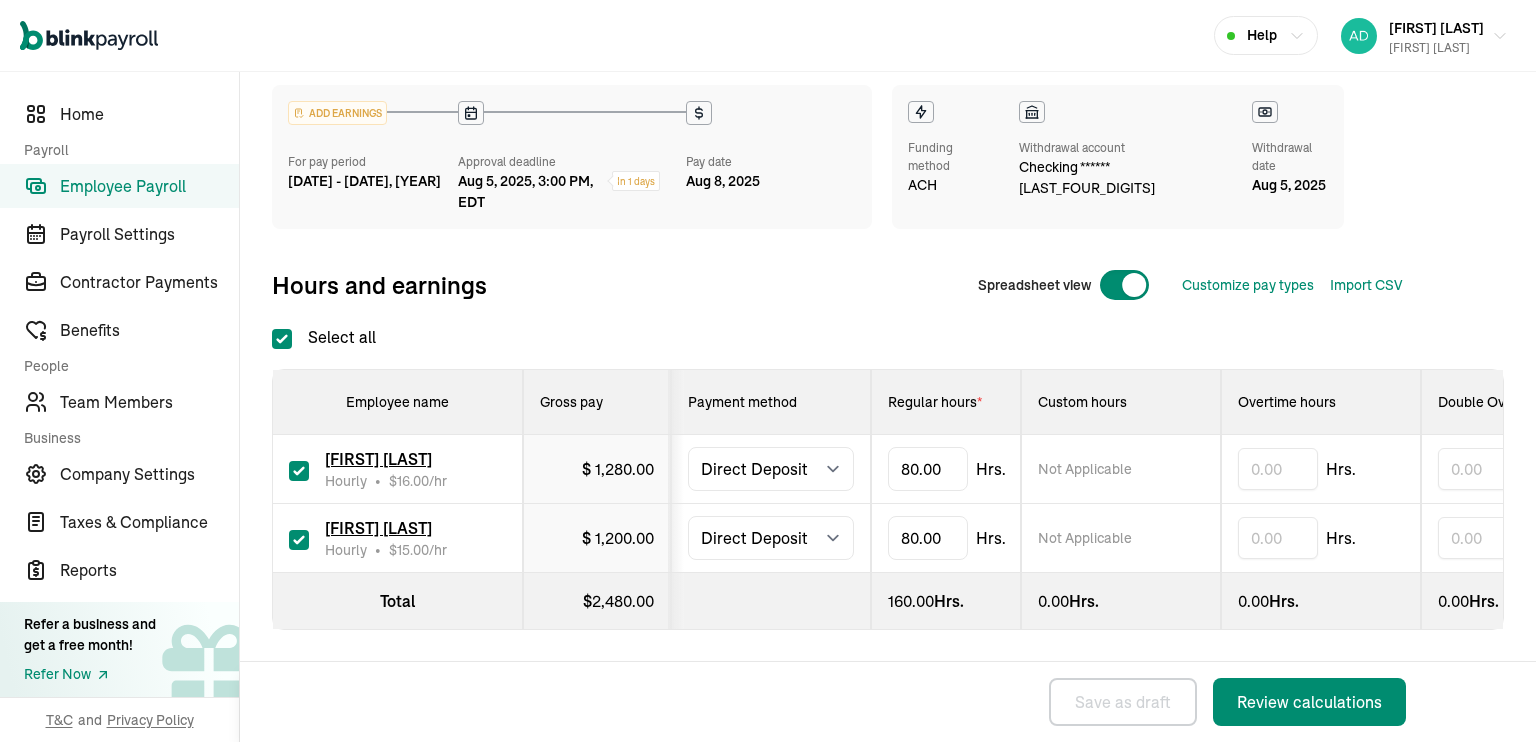 scroll, scrollTop: 137, scrollLeft: 0, axis: vertical 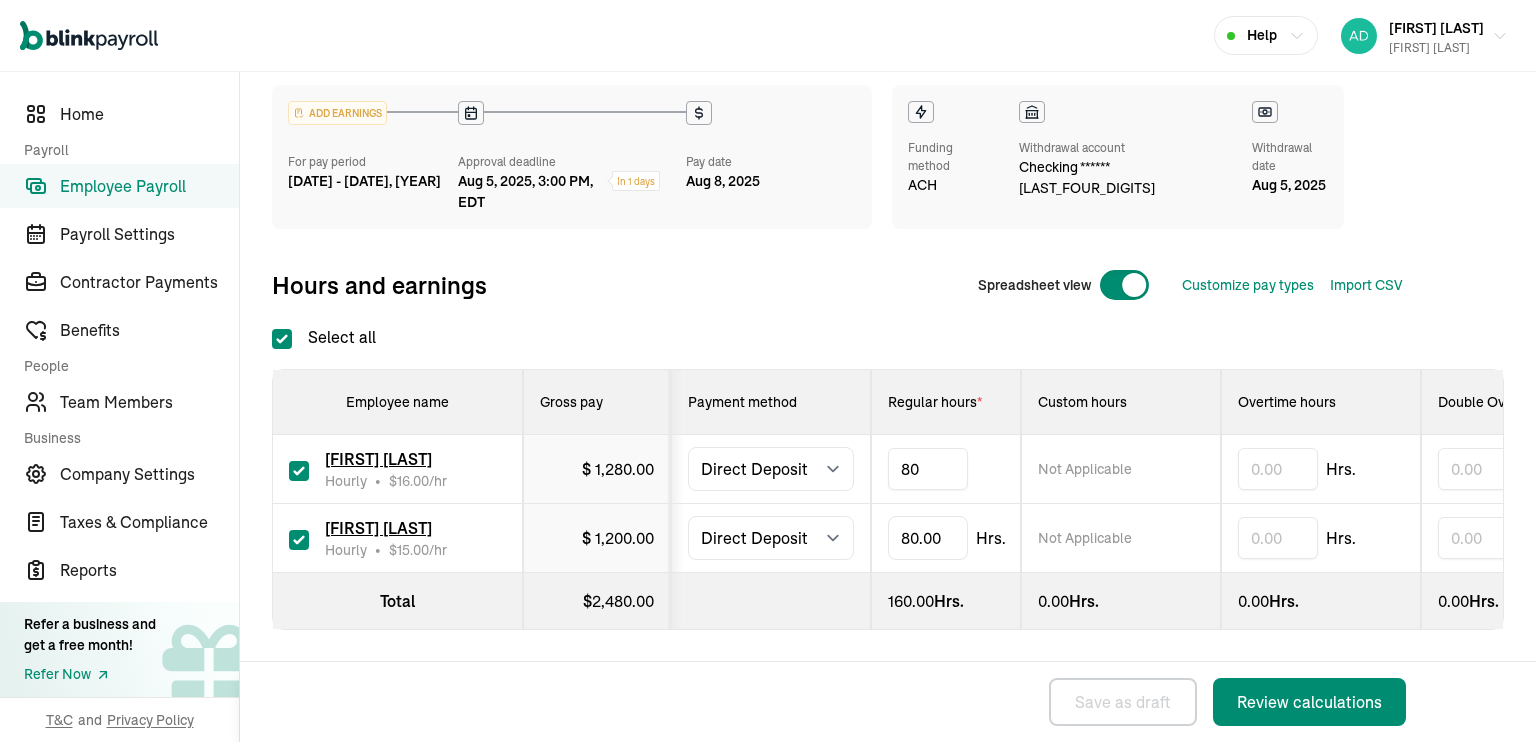 click on "80" at bounding box center [928, 469] 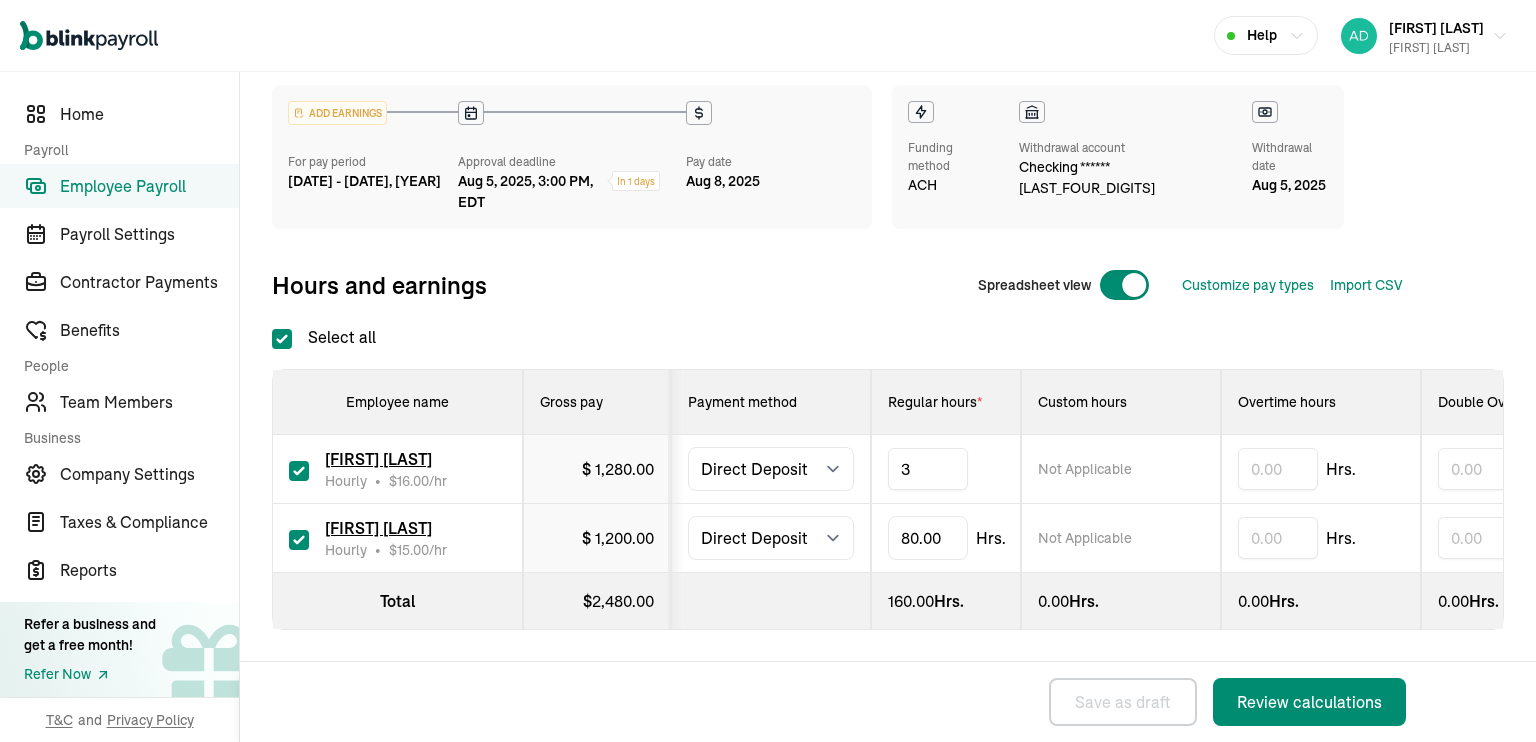 type on "37" 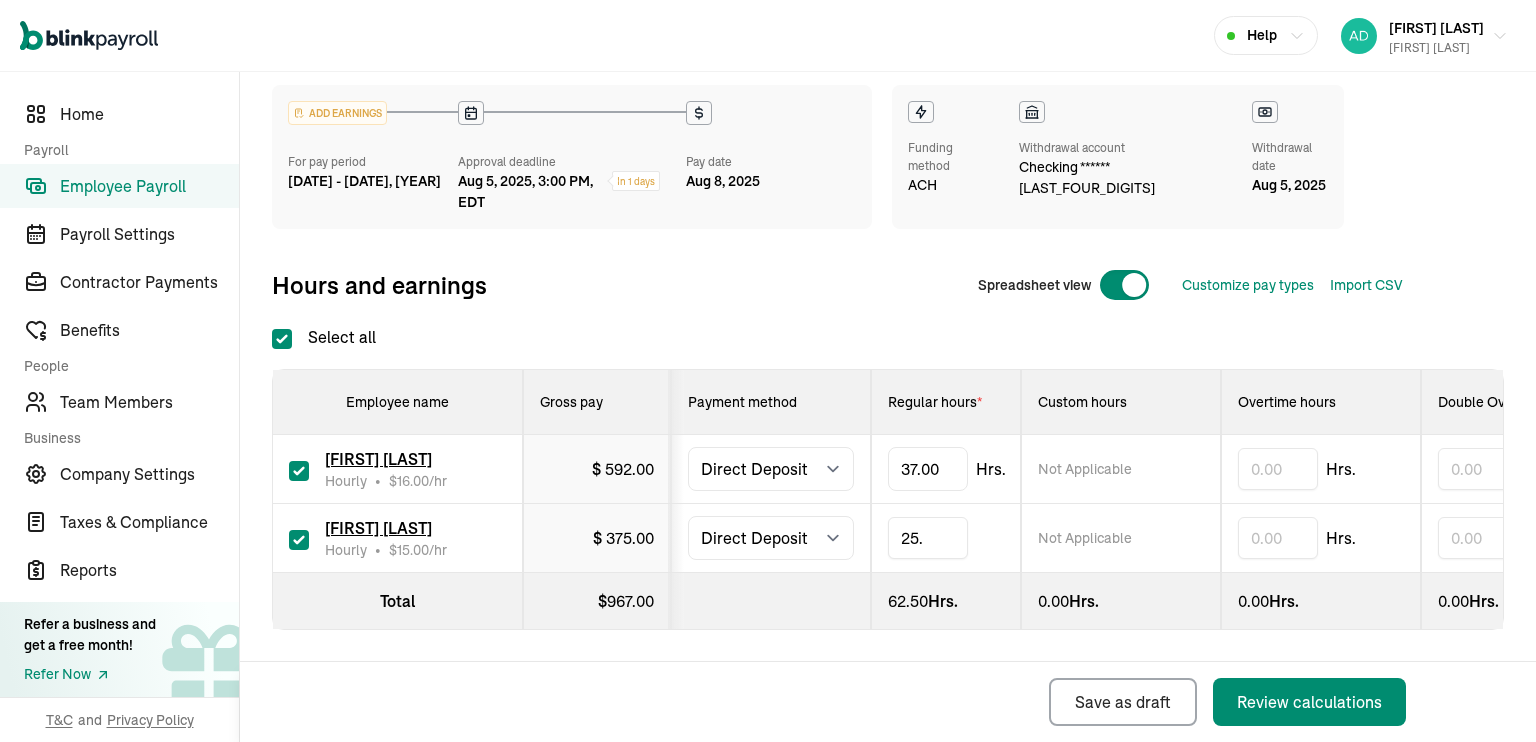 type on "25.5" 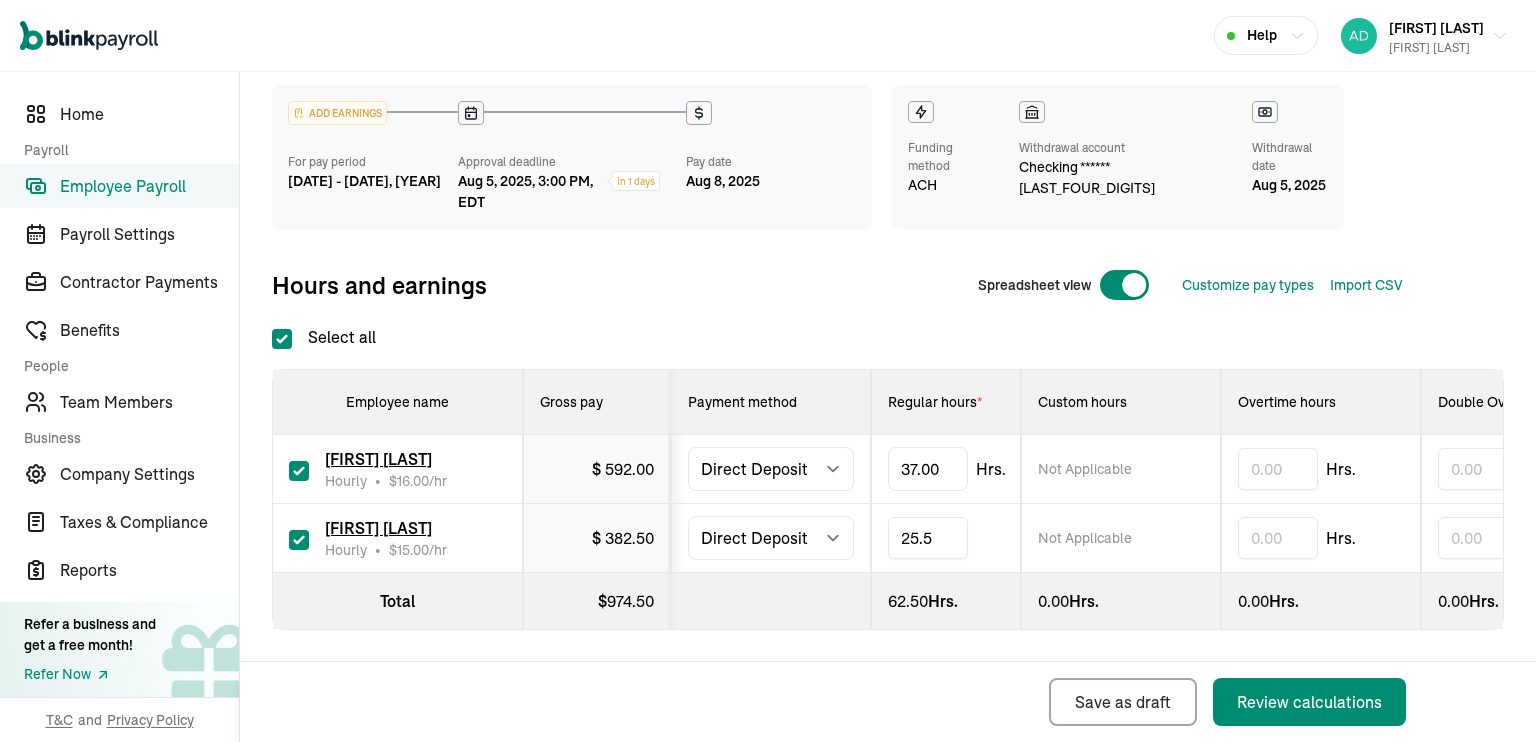 click on "Review calculations" at bounding box center [1309, 702] 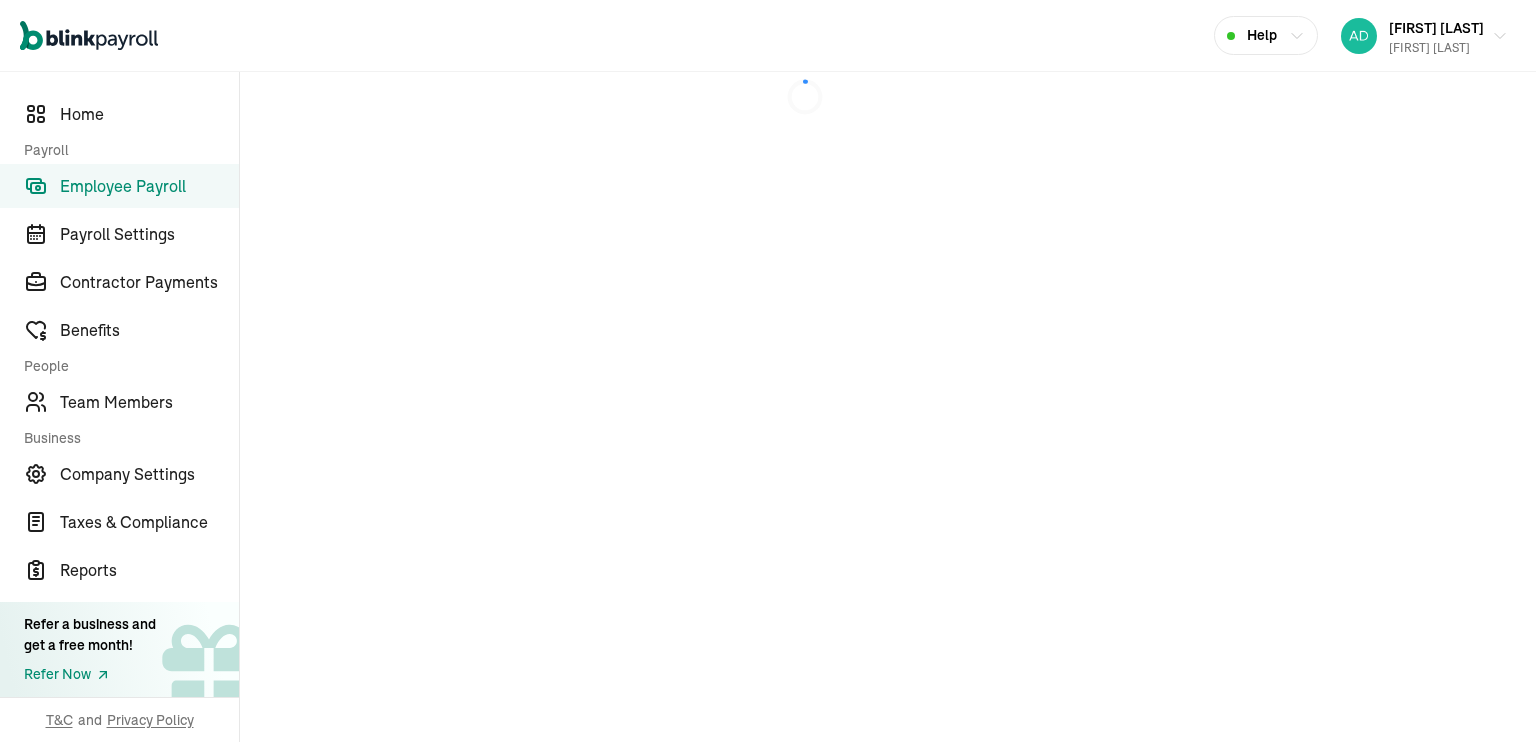 scroll, scrollTop: 0, scrollLeft: 0, axis: both 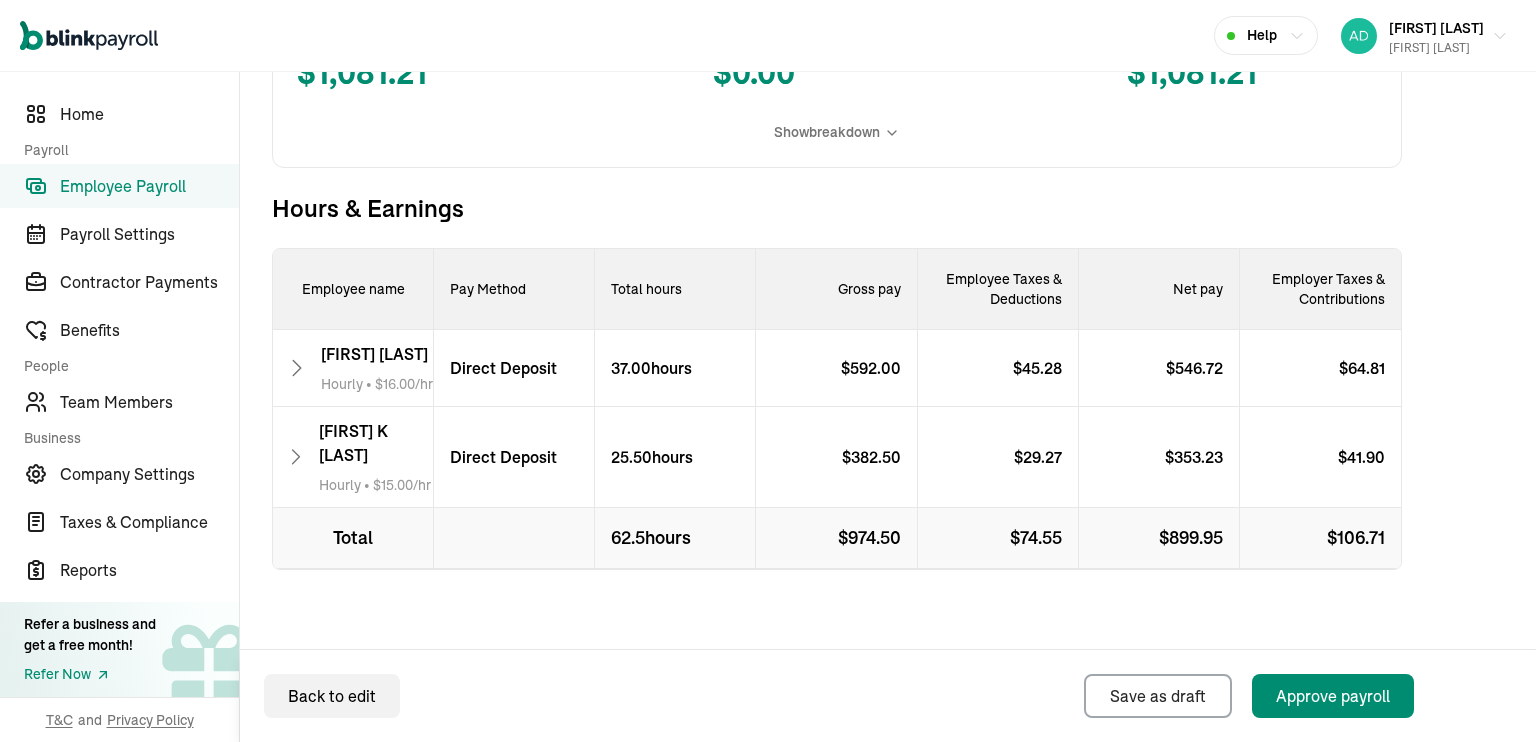 click on "Show  breakdown" at bounding box center (827, 132) 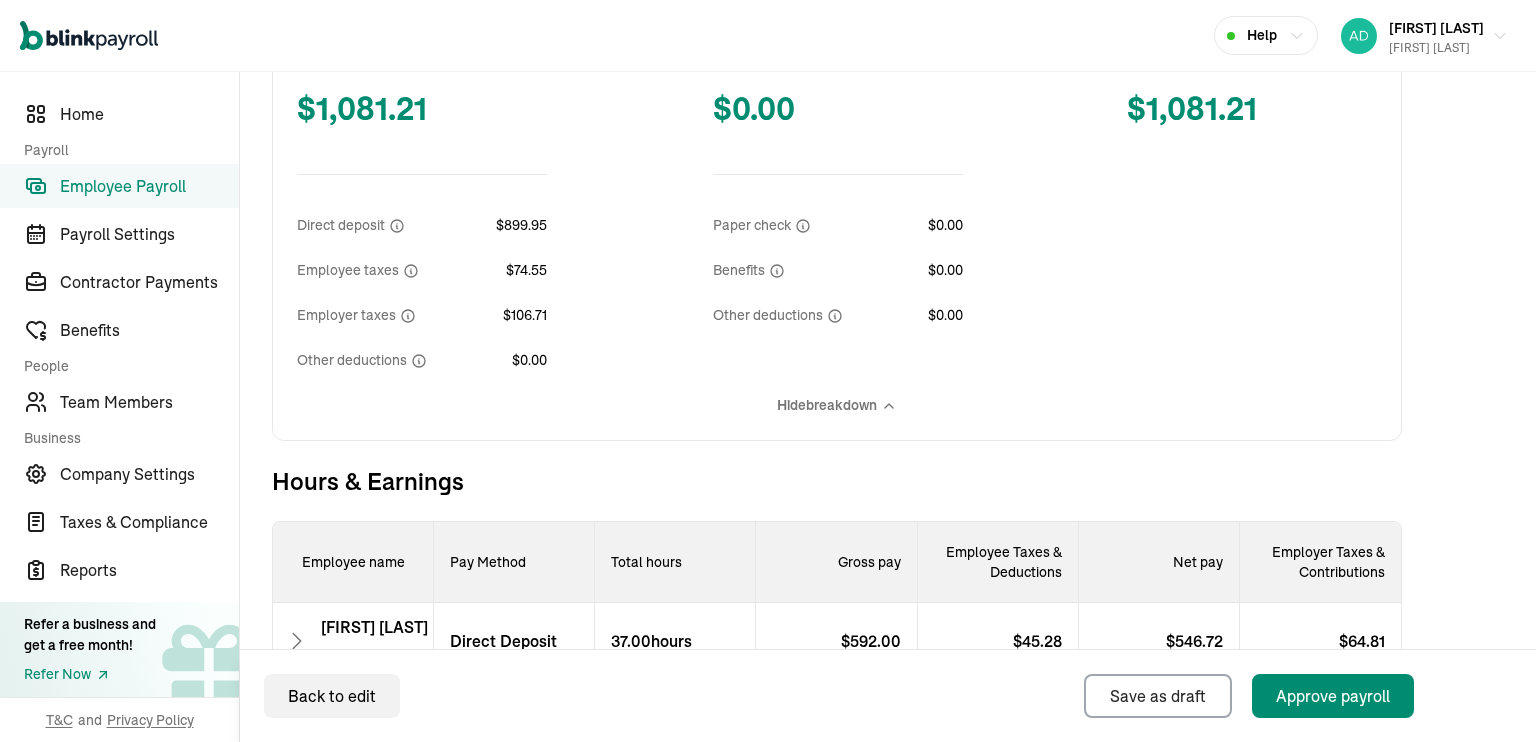 scroll, scrollTop: 760, scrollLeft: 0, axis: vertical 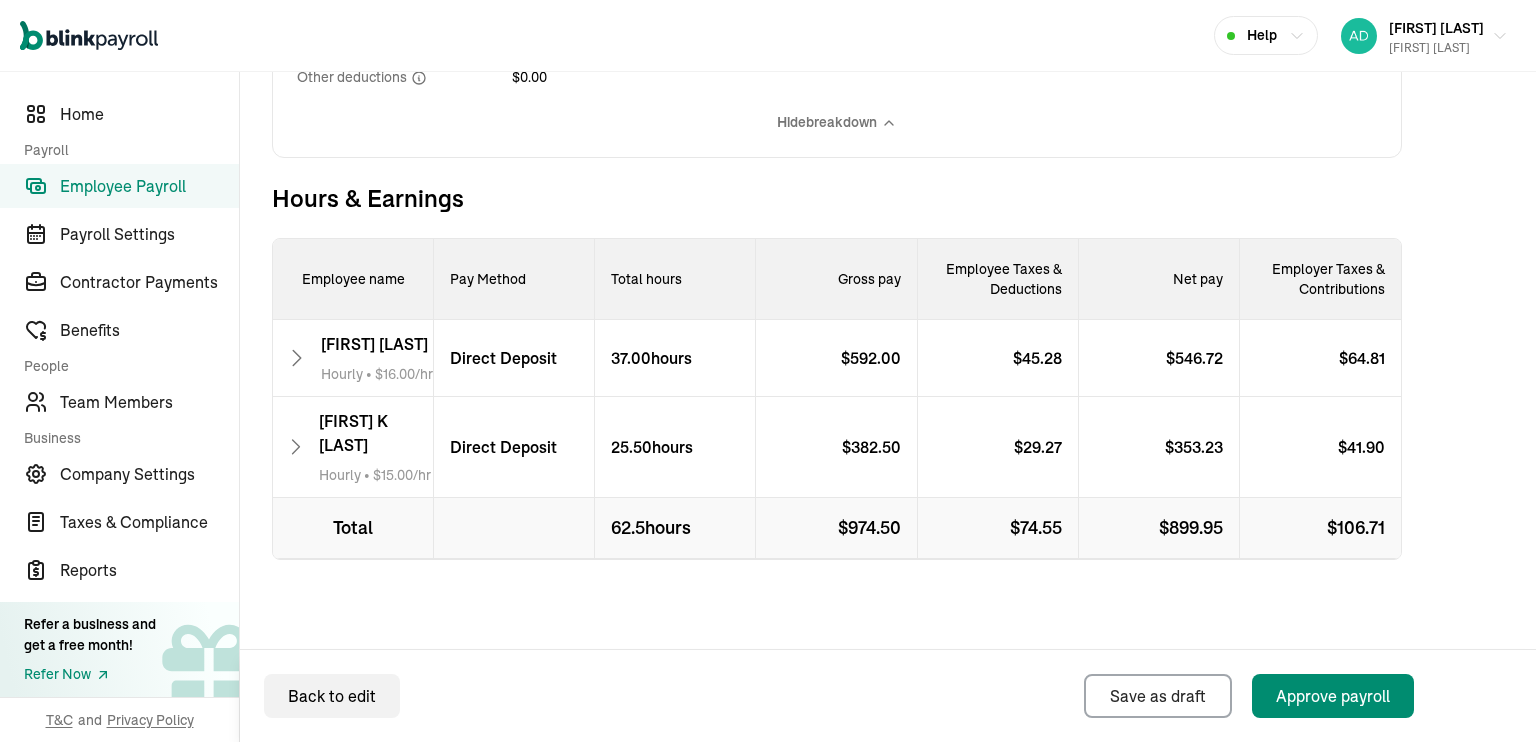 drag, startPoint x: 1526, startPoint y: 477, endPoint x: 1471, endPoint y: 202, distance: 280.44608 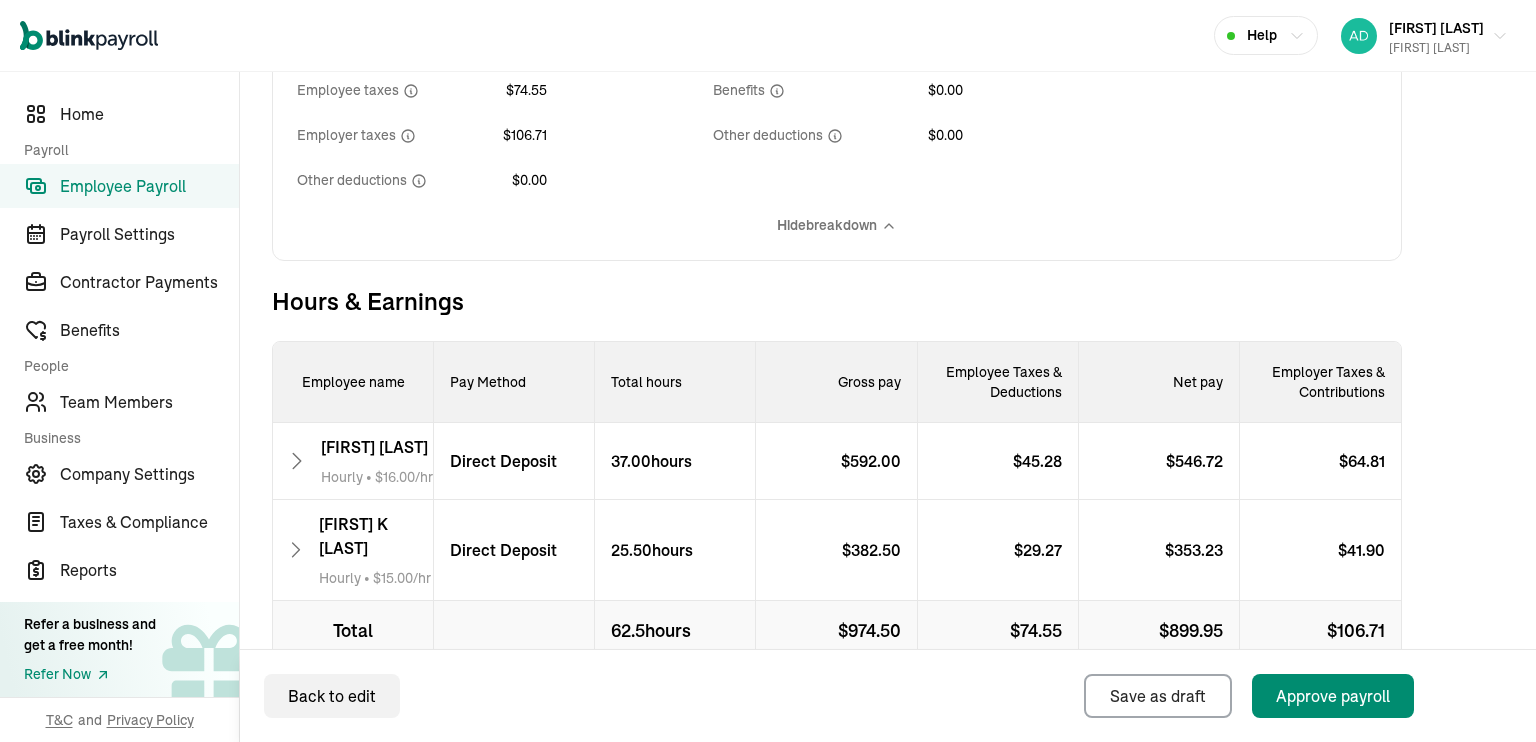 scroll, scrollTop: 644, scrollLeft: 0, axis: vertical 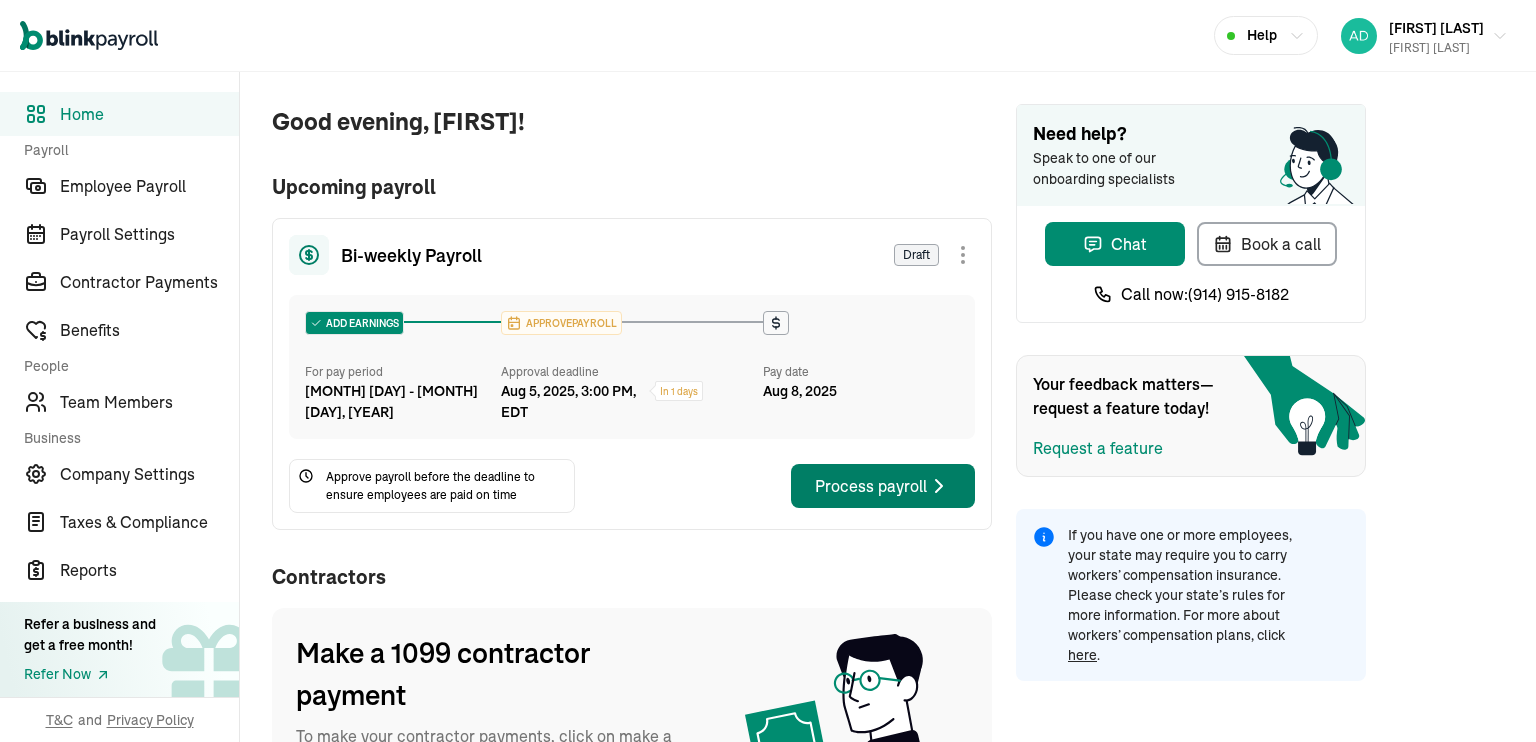 click on "Process payroll" at bounding box center [883, 486] 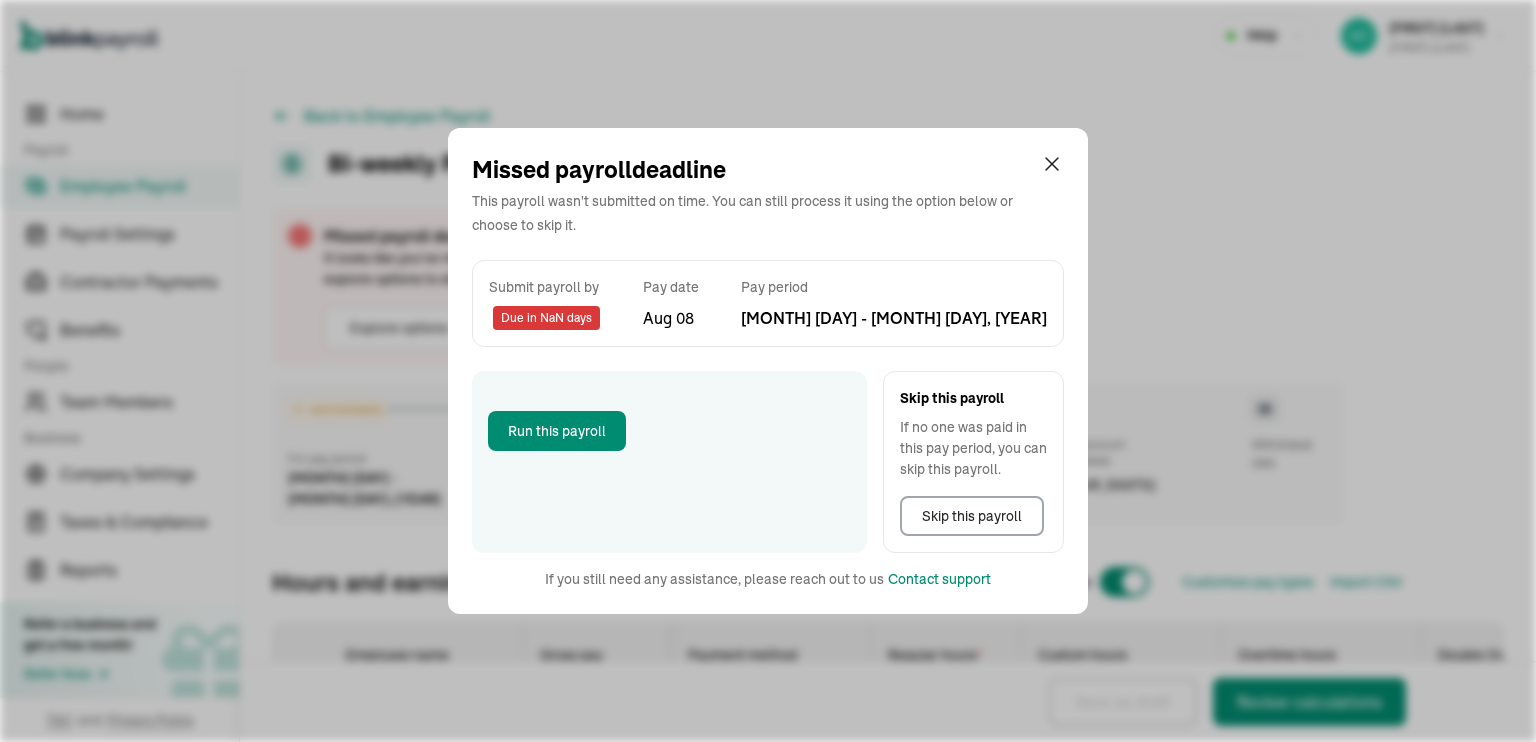 select on "direct_deposit" 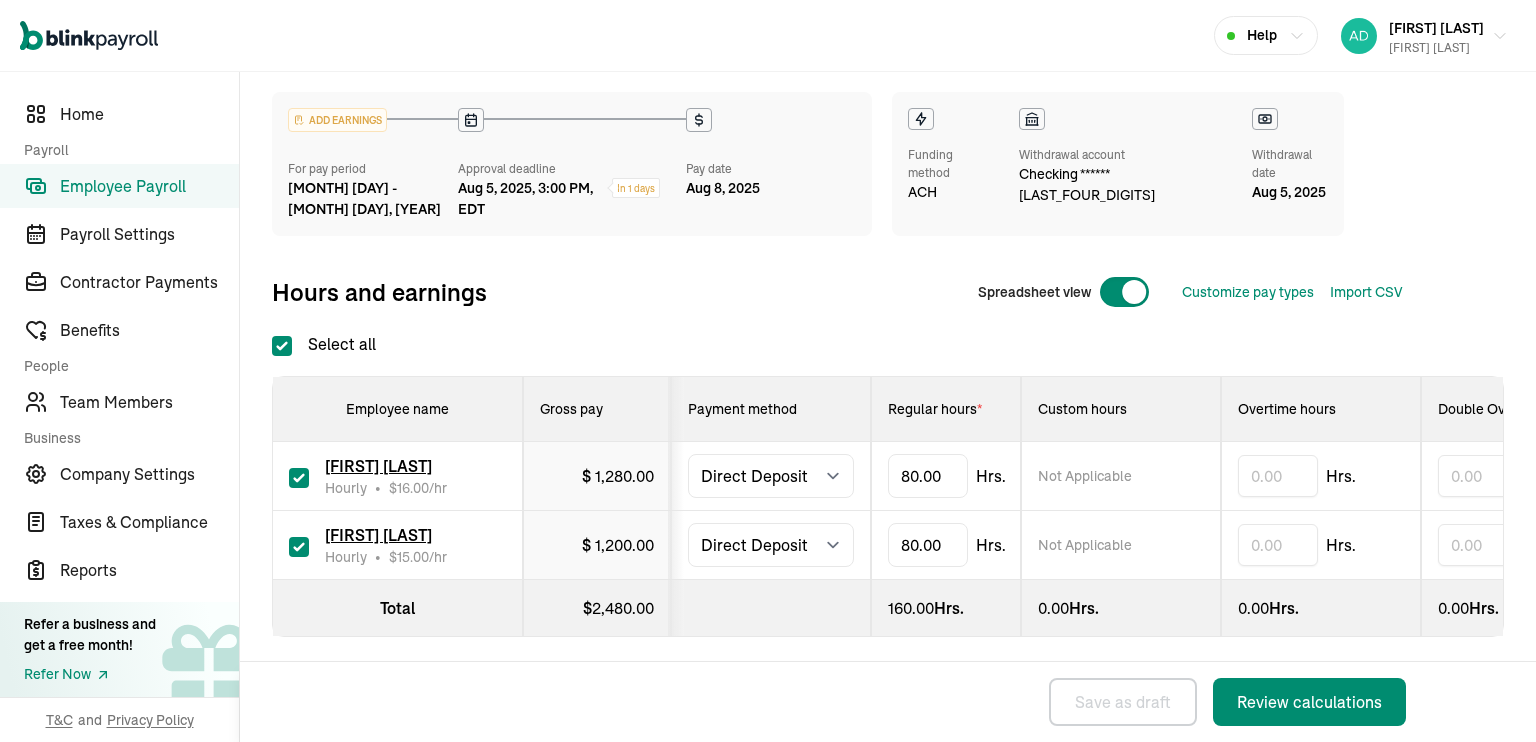 scroll, scrollTop: 137, scrollLeft: 0, axis: vertical 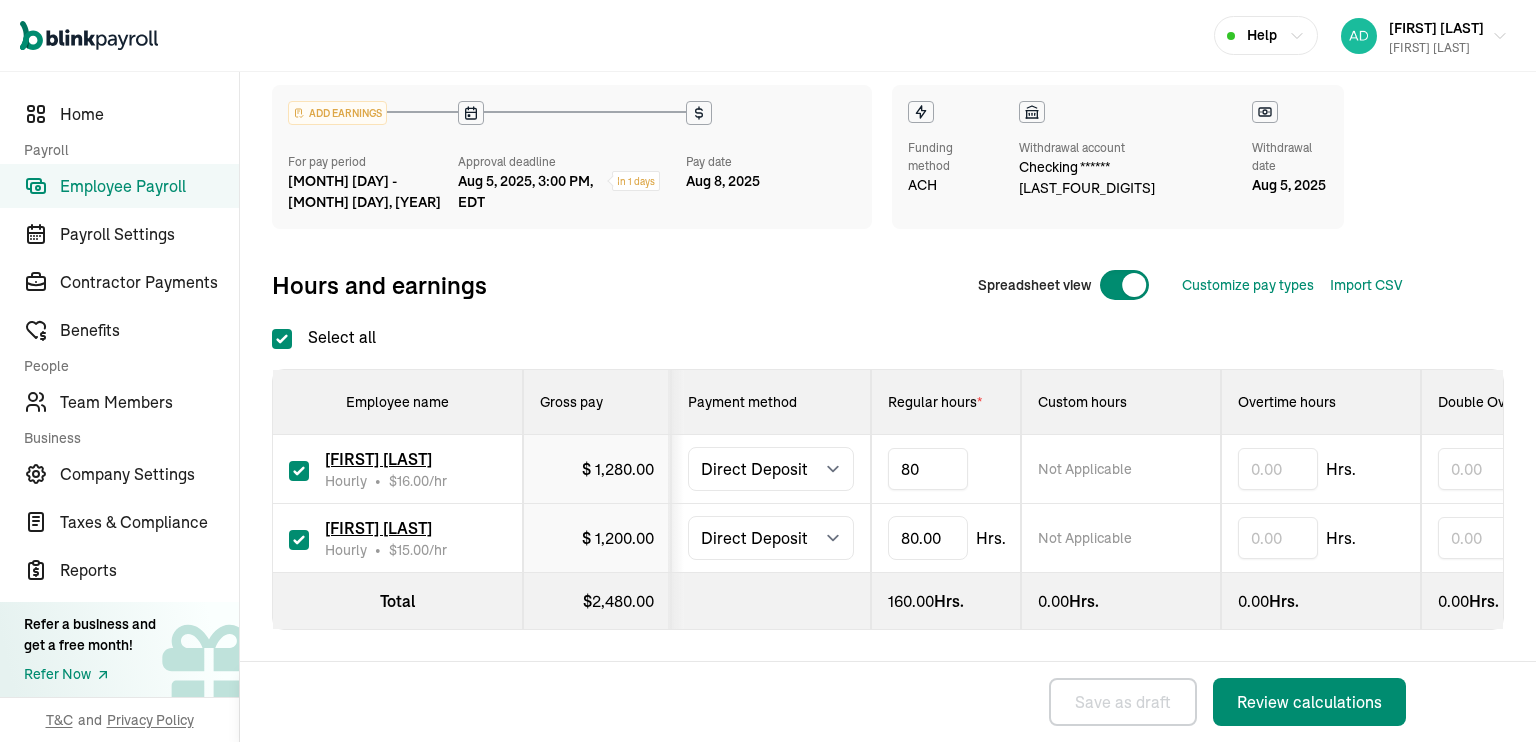 click on "80" at bounding box center (928, 469) 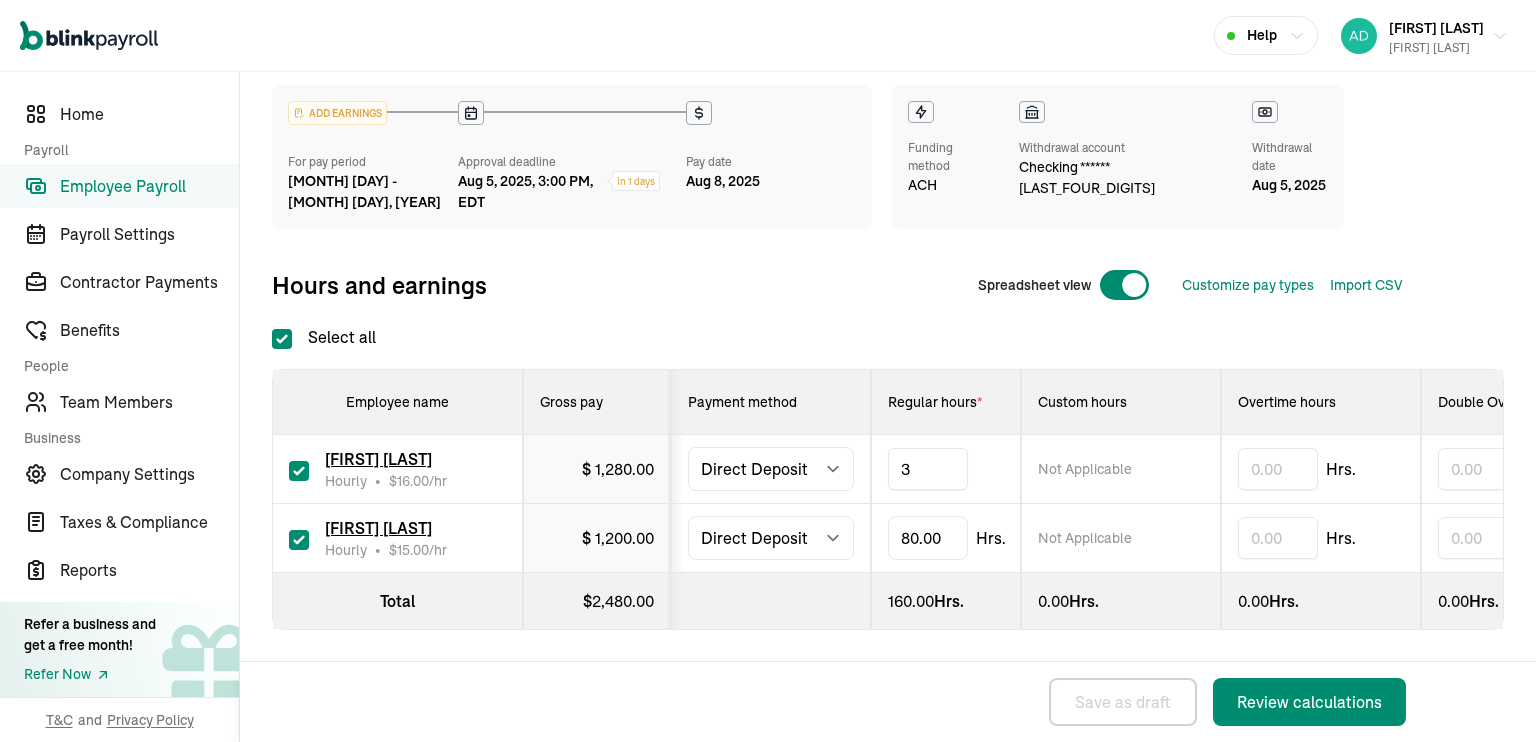 type on "37" 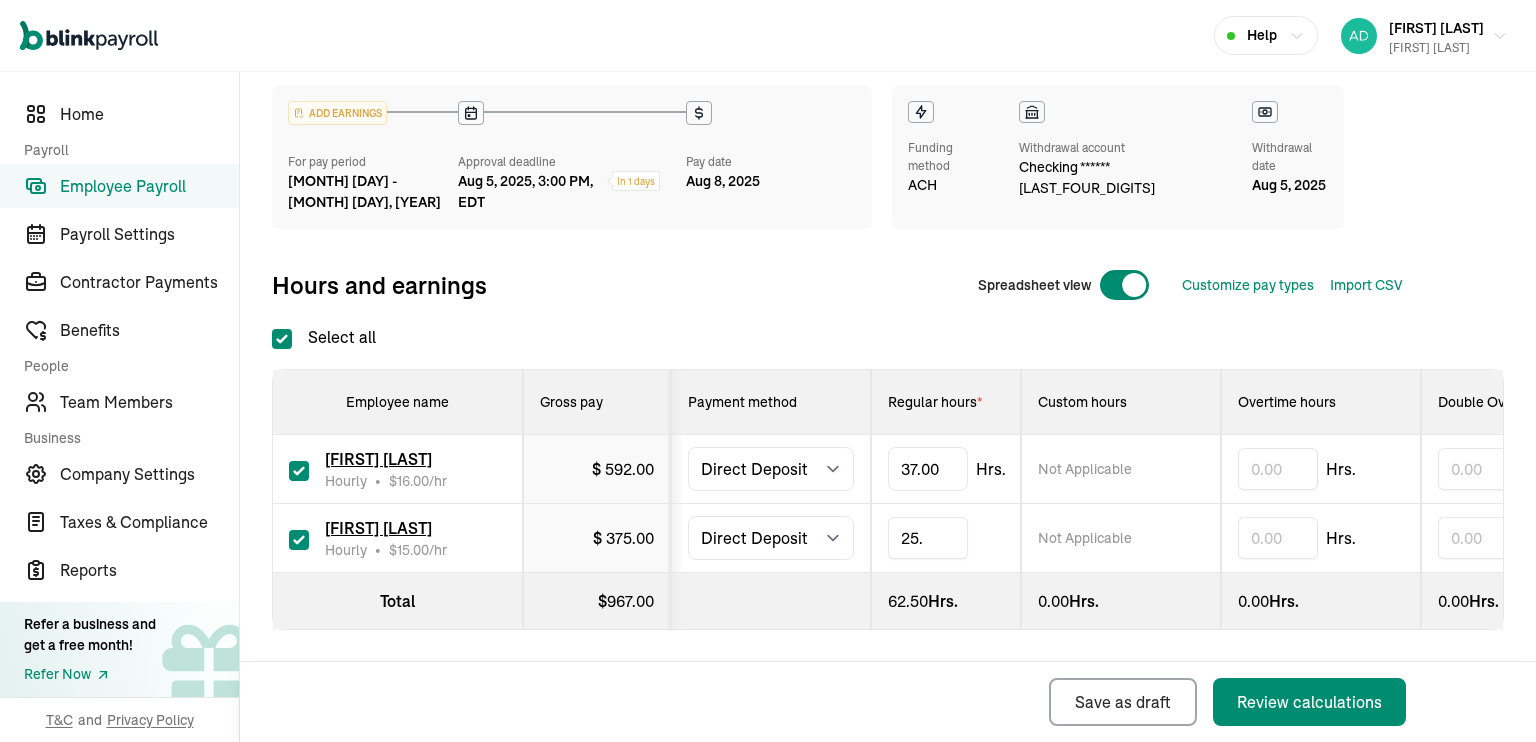 type on "25.5" 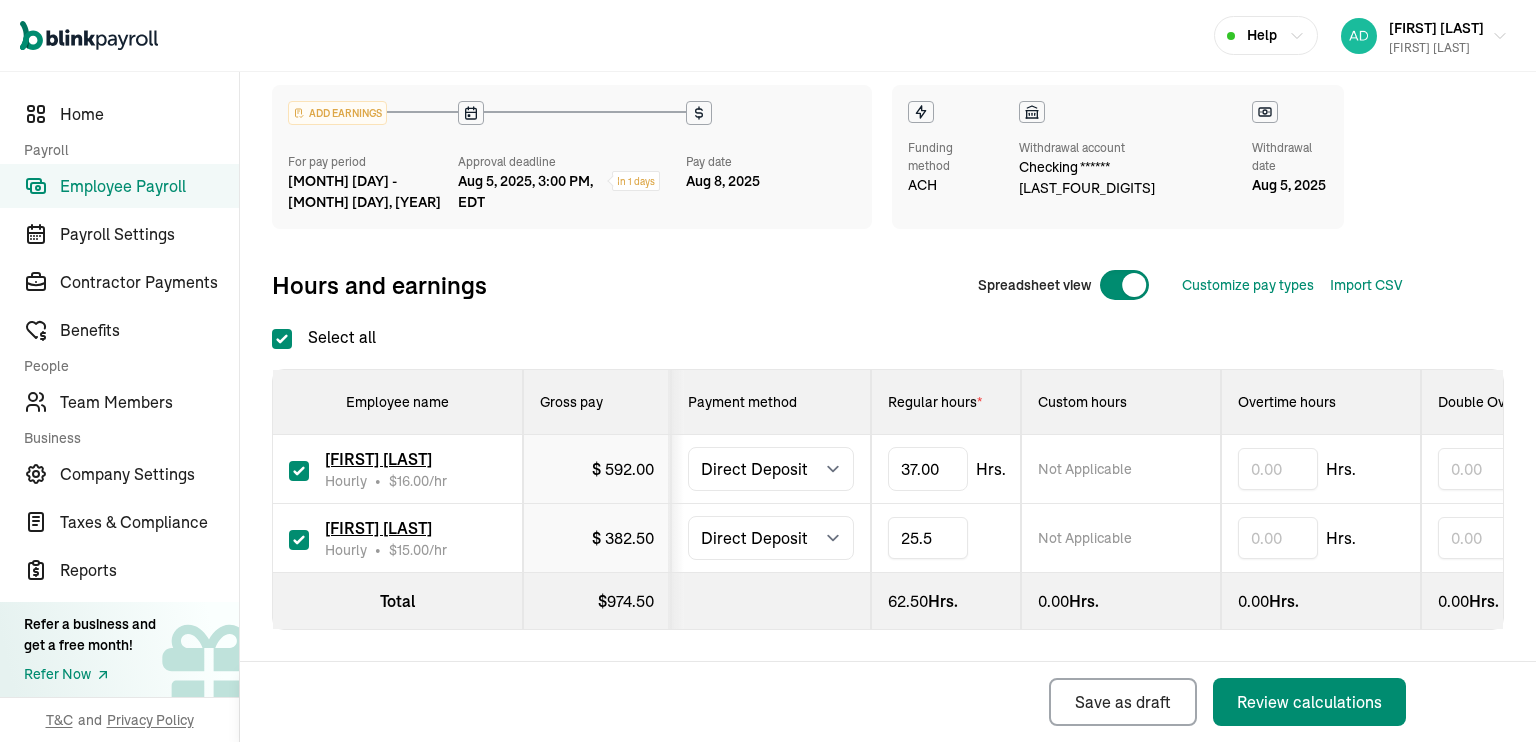 click on "Review calculations" at bounding box center (1309, 702) 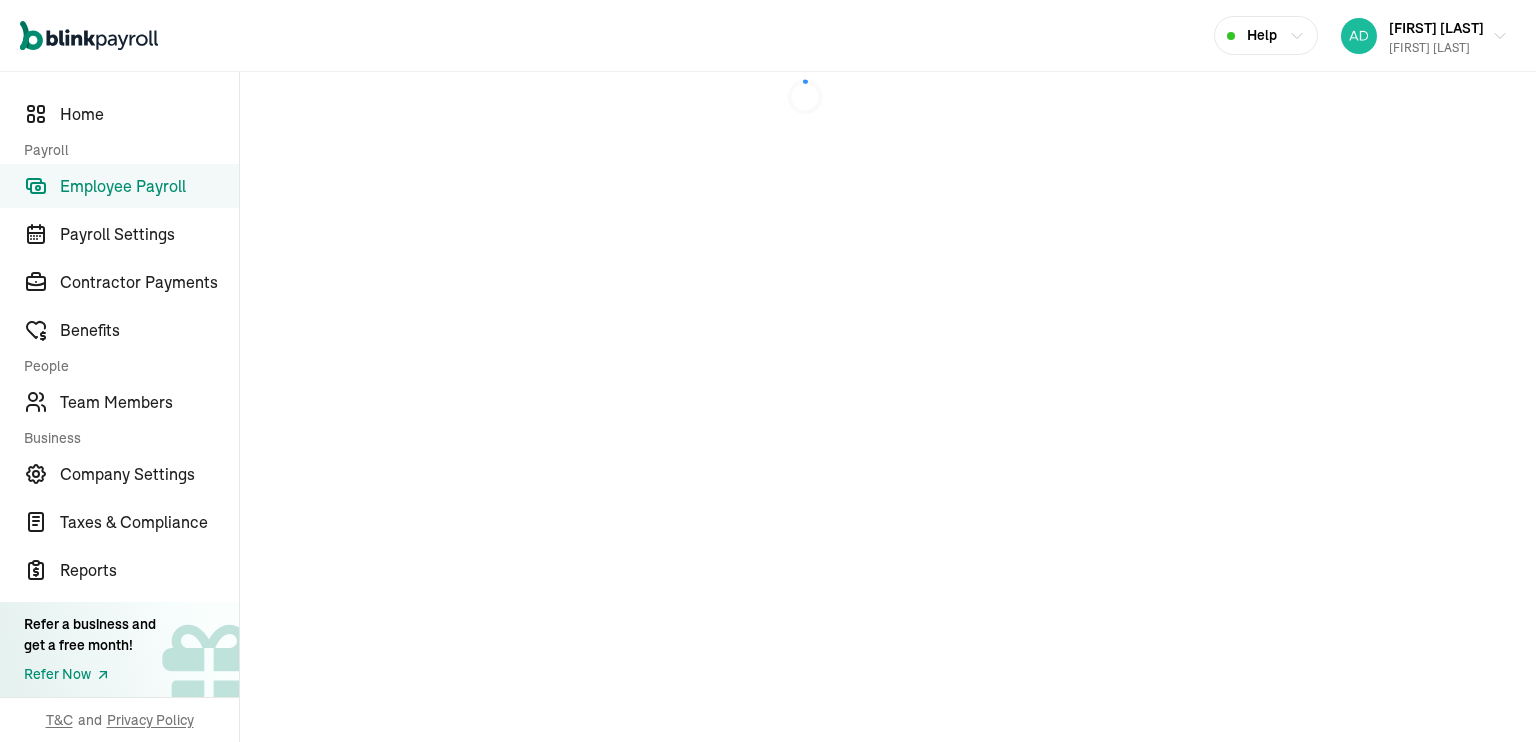 scroll, scrollTop: 0, scrollLeft: 0, axis: both 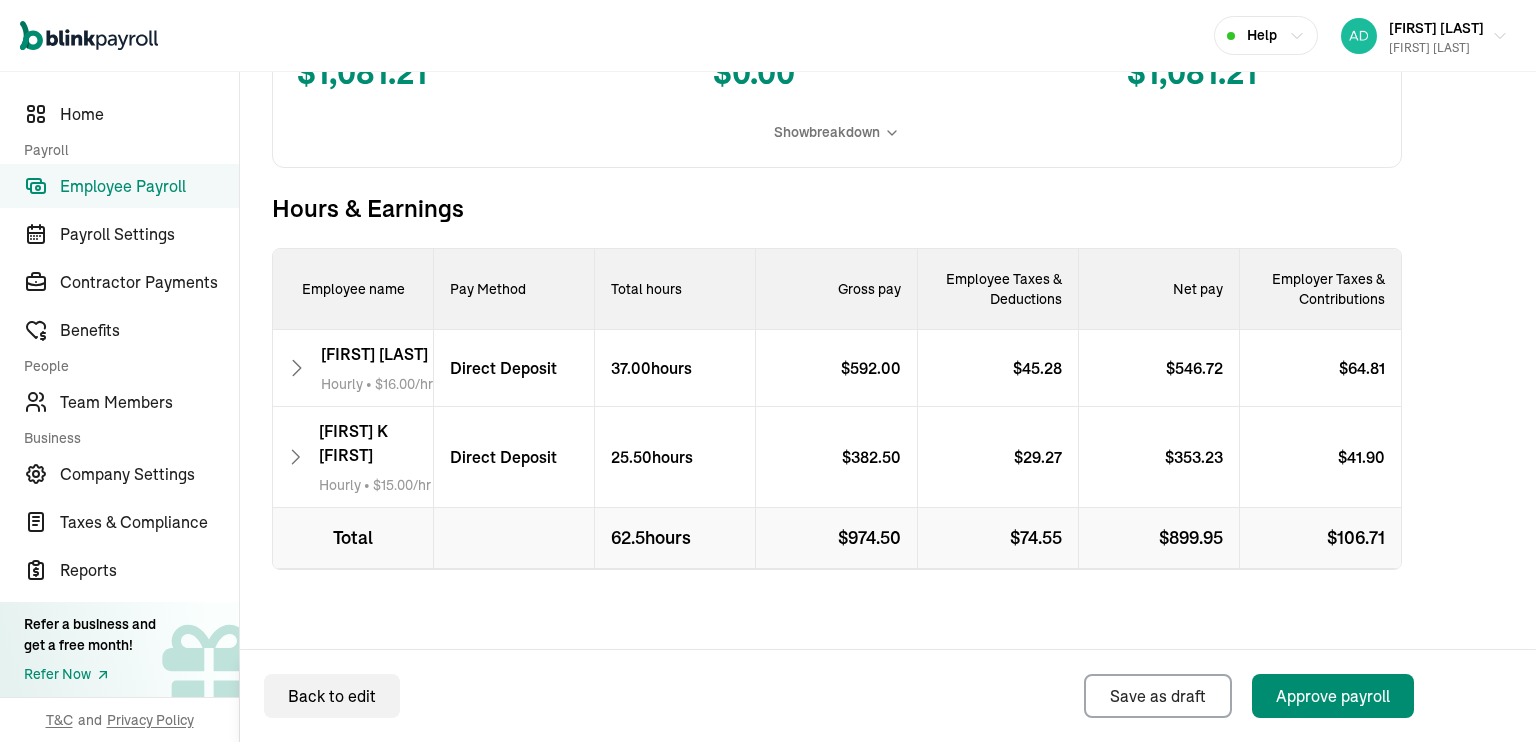 click on "Show  breakdown" at bounding box center (827, 132) 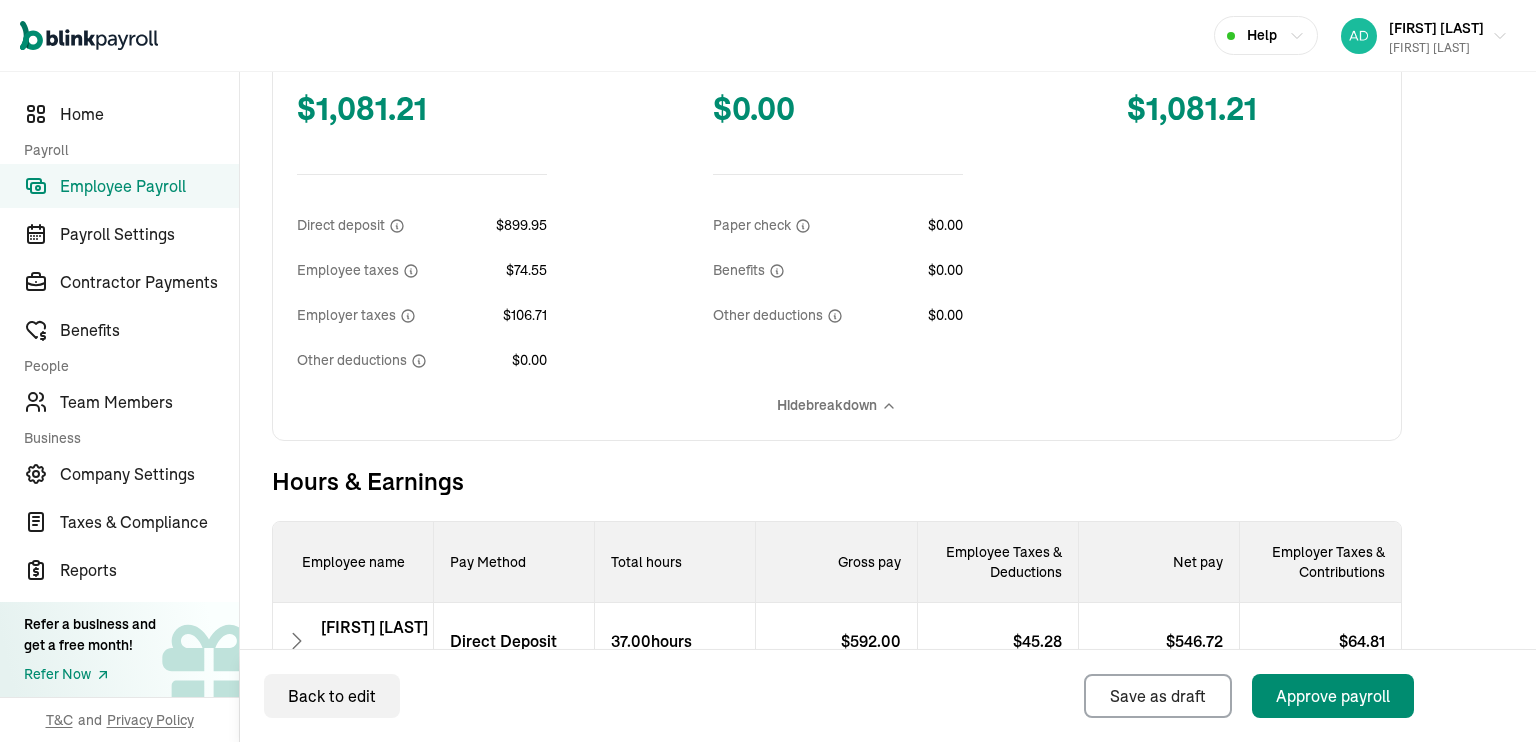 scroll, scrollTop: 760, scrollLeft: 0, axis: vertical 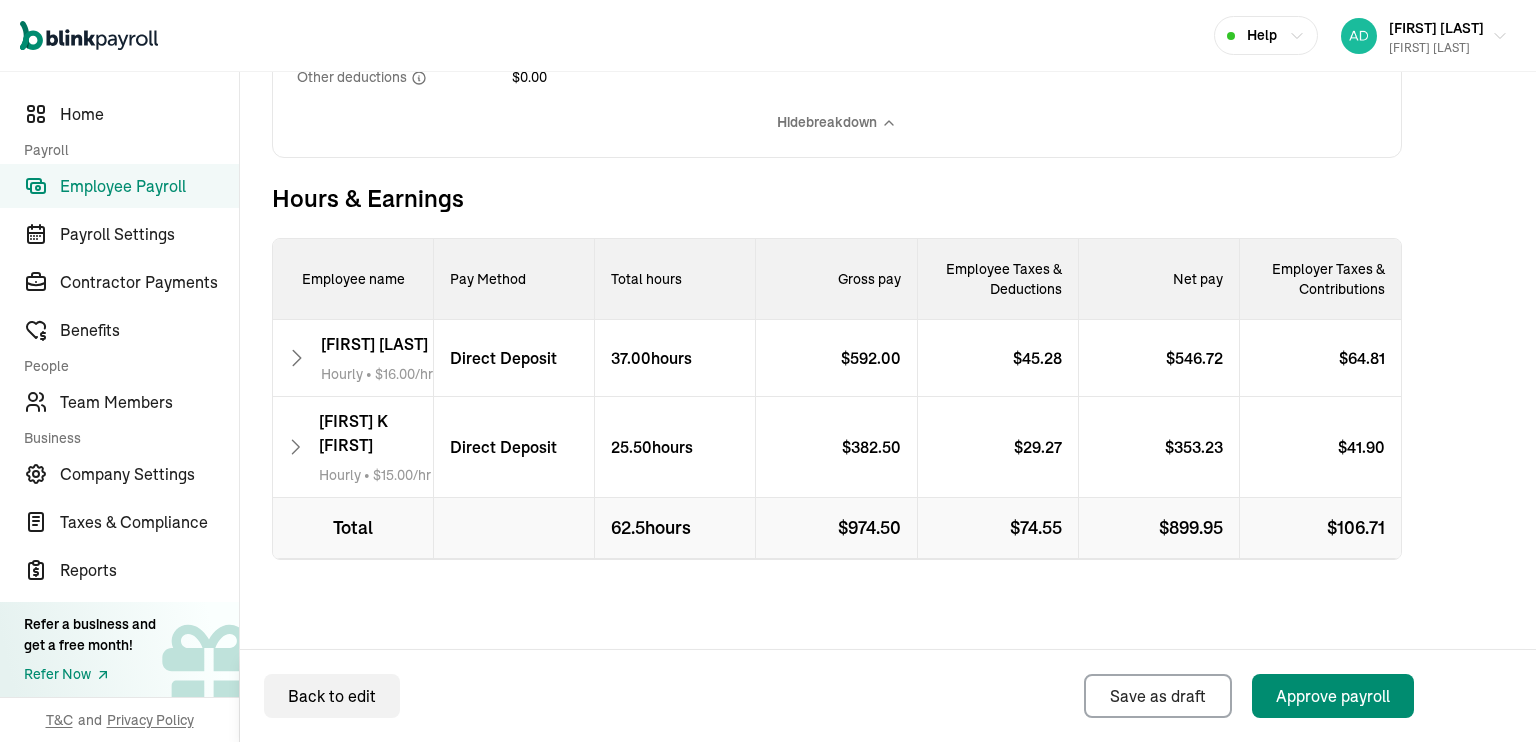 drag, startPoint x: 1526, startPoint y: 477, endPoint x: 1471, endPoint y: 202, distance: 280.44608 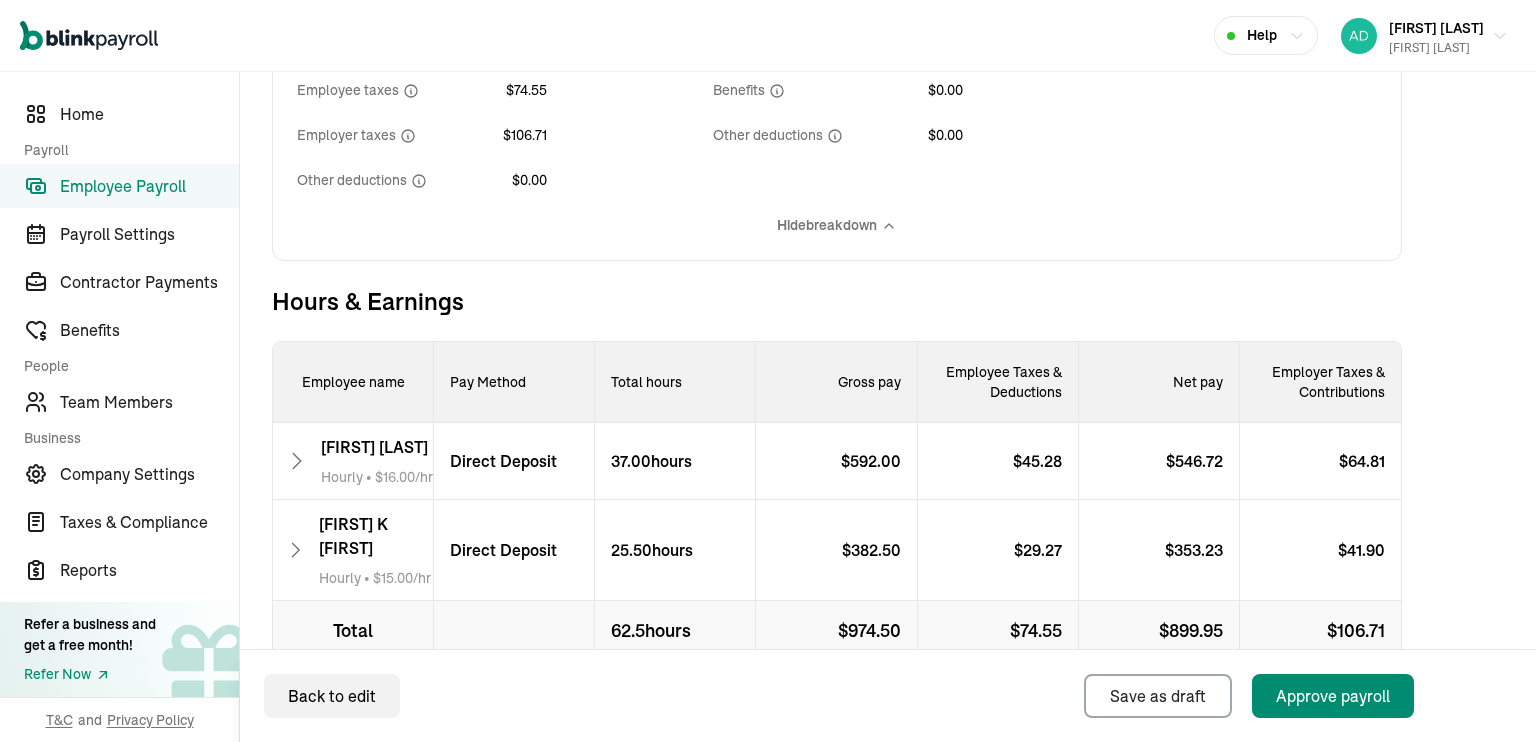 scroll, scrollTop: 644, scrollLeft: 0, axis: vertical 